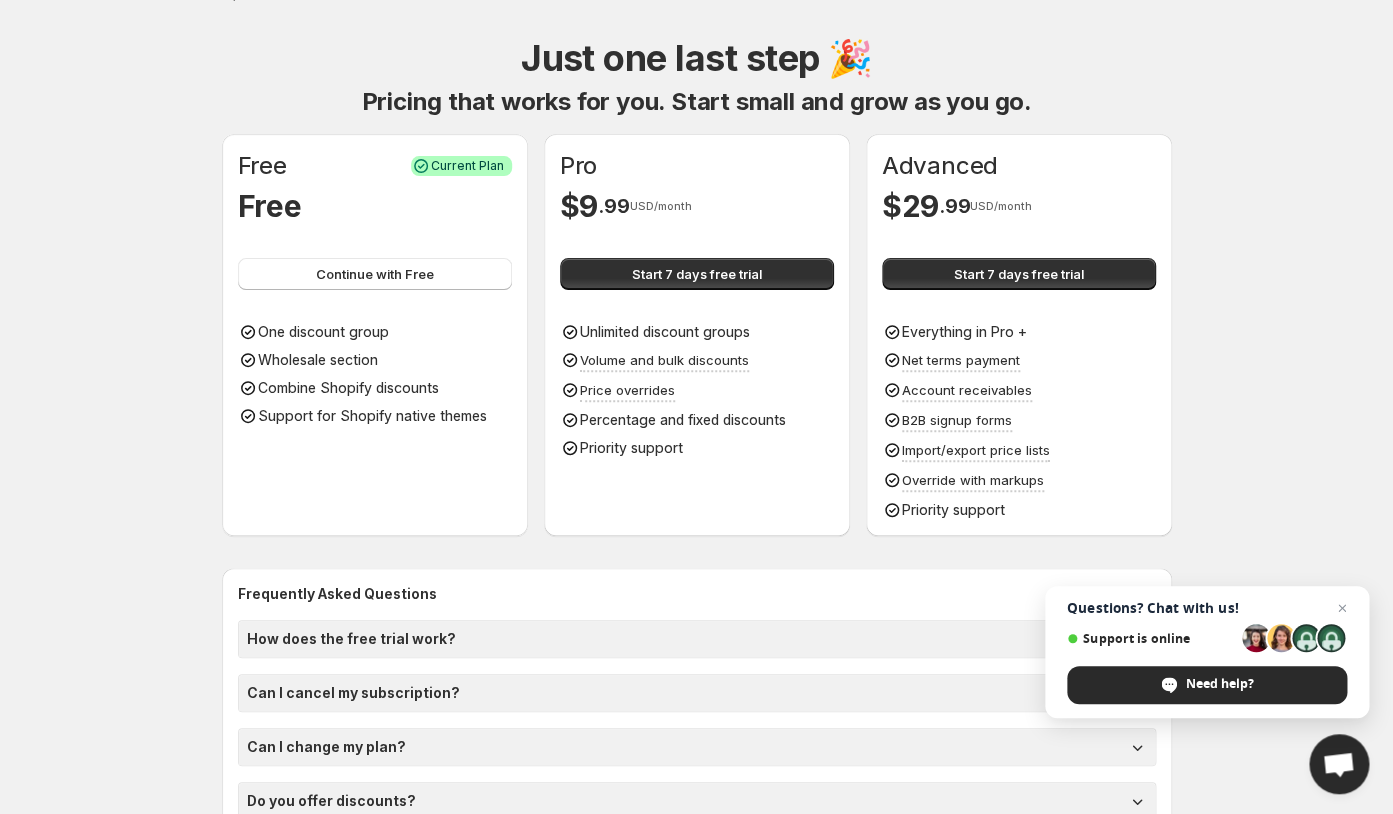scroll, scrollTop: 96, scrollLeft: 0, axis: vertical 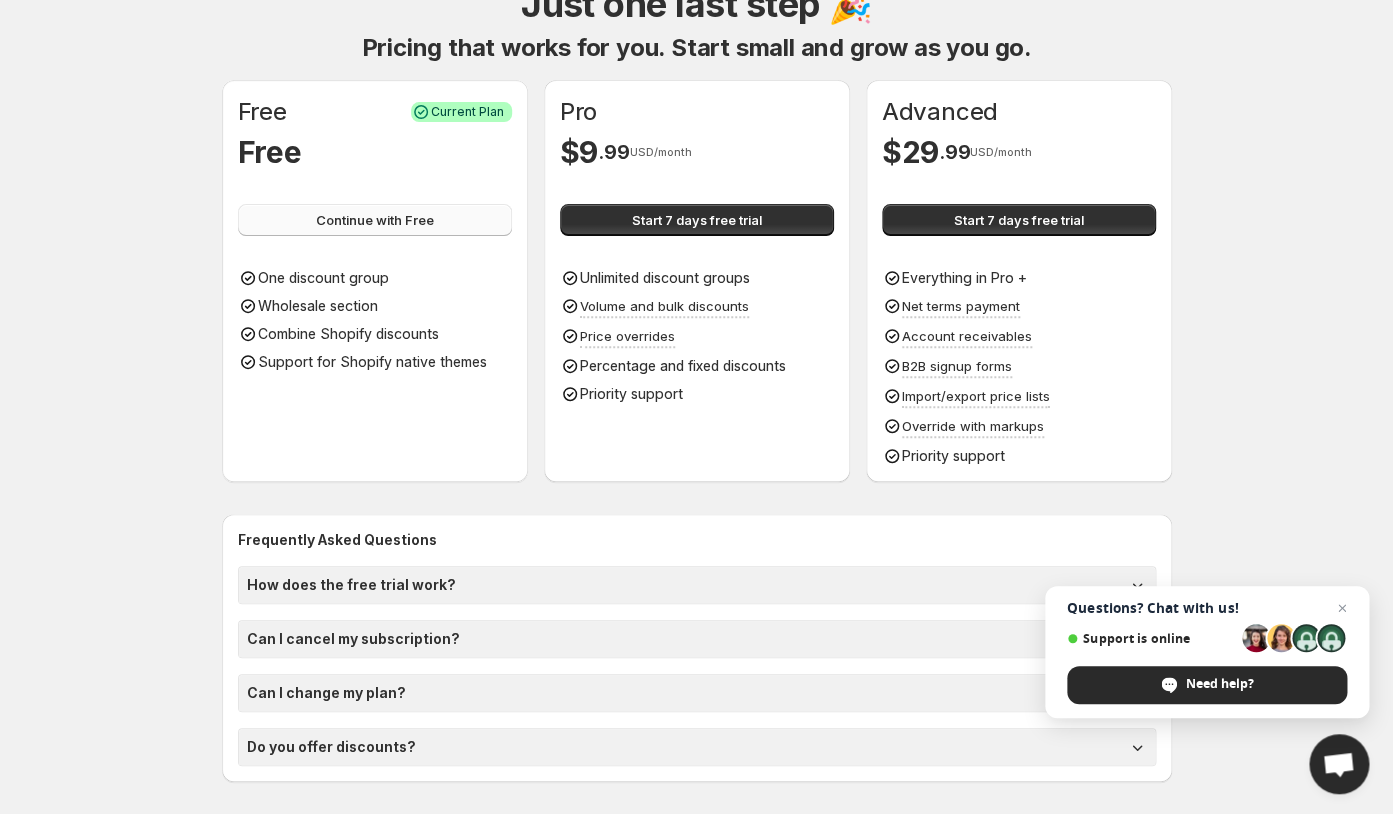 click on "Continue with Free" at bounding box center (375, 220) 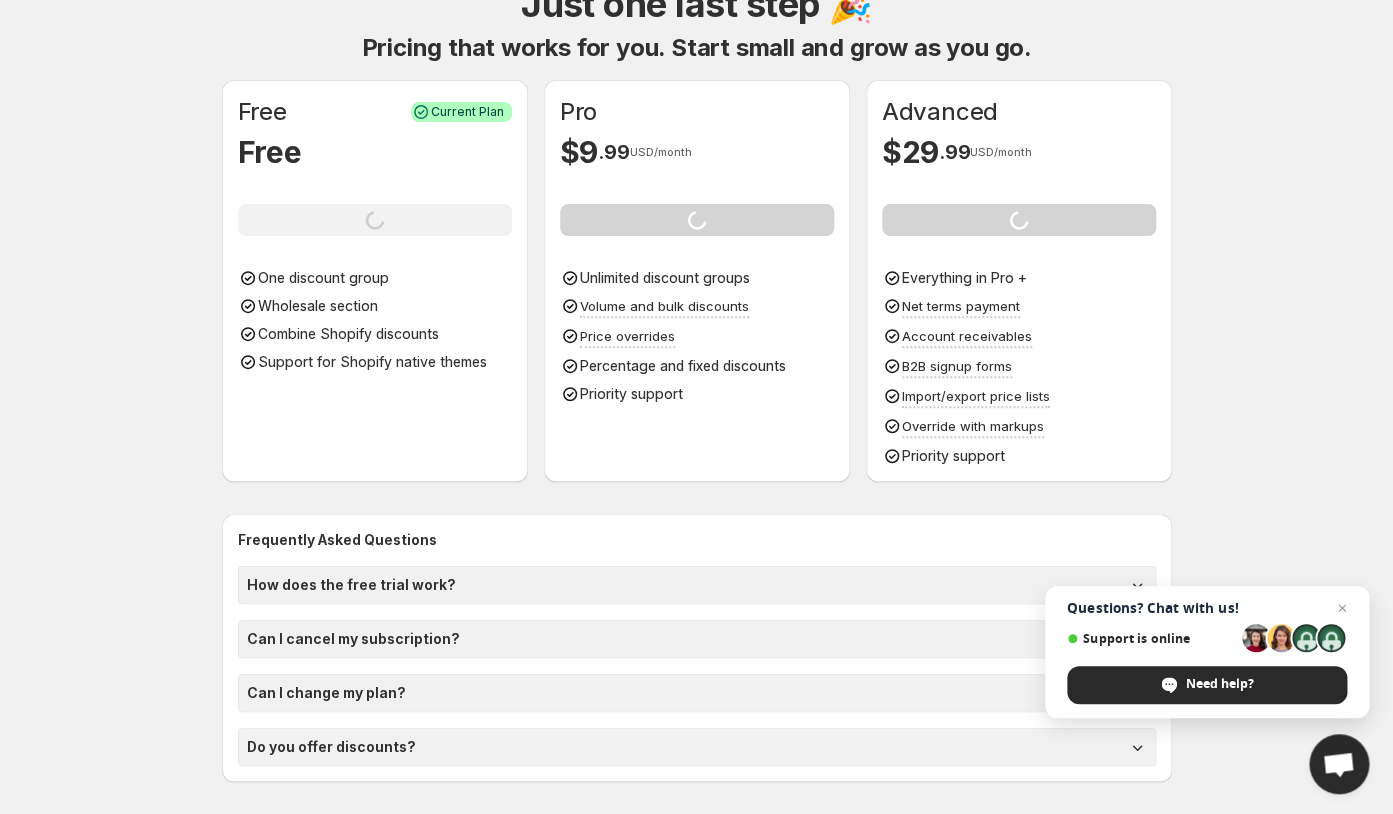 scroll, scrollTop: 0, scrollLeft: 0, axis: both 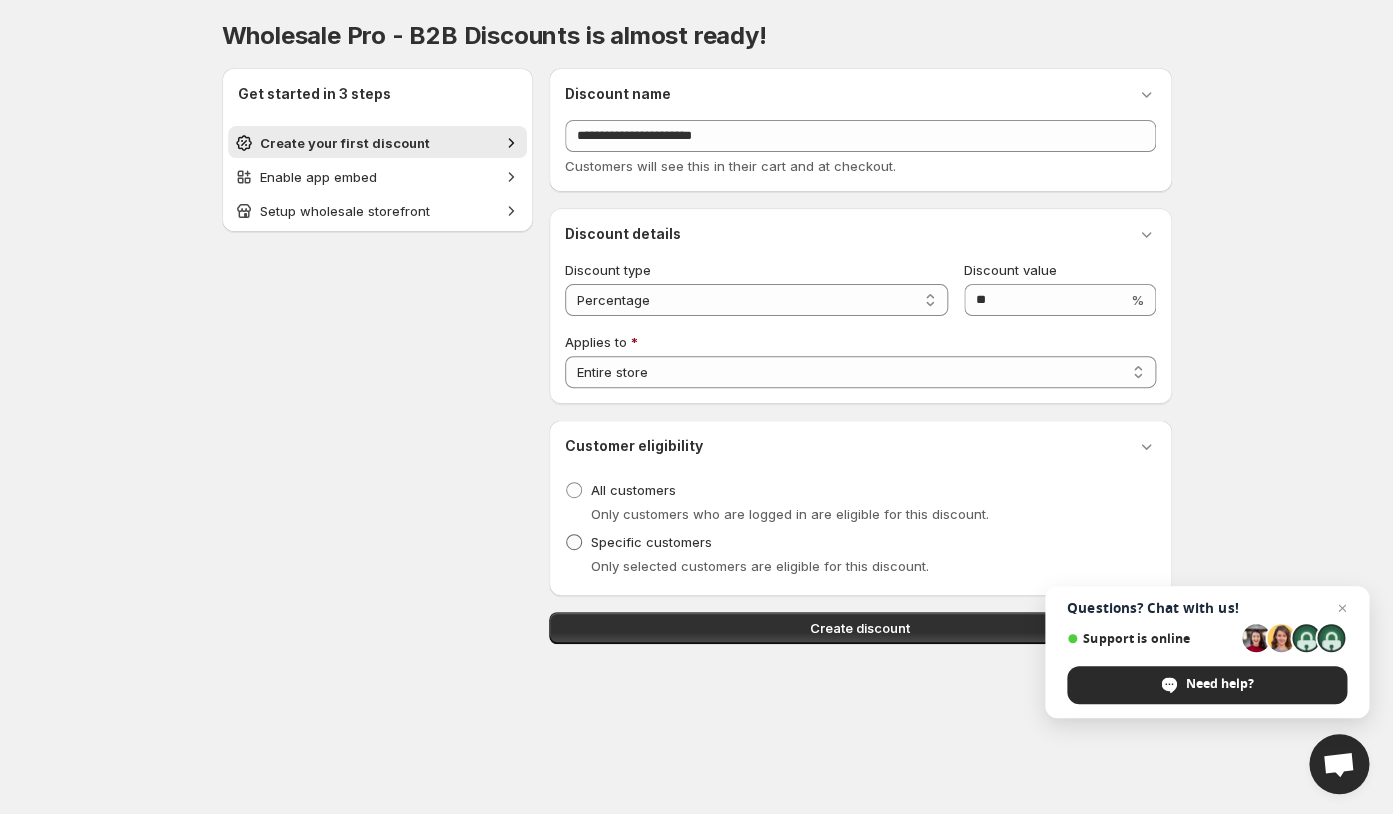 click at bounding box center (574, 542) 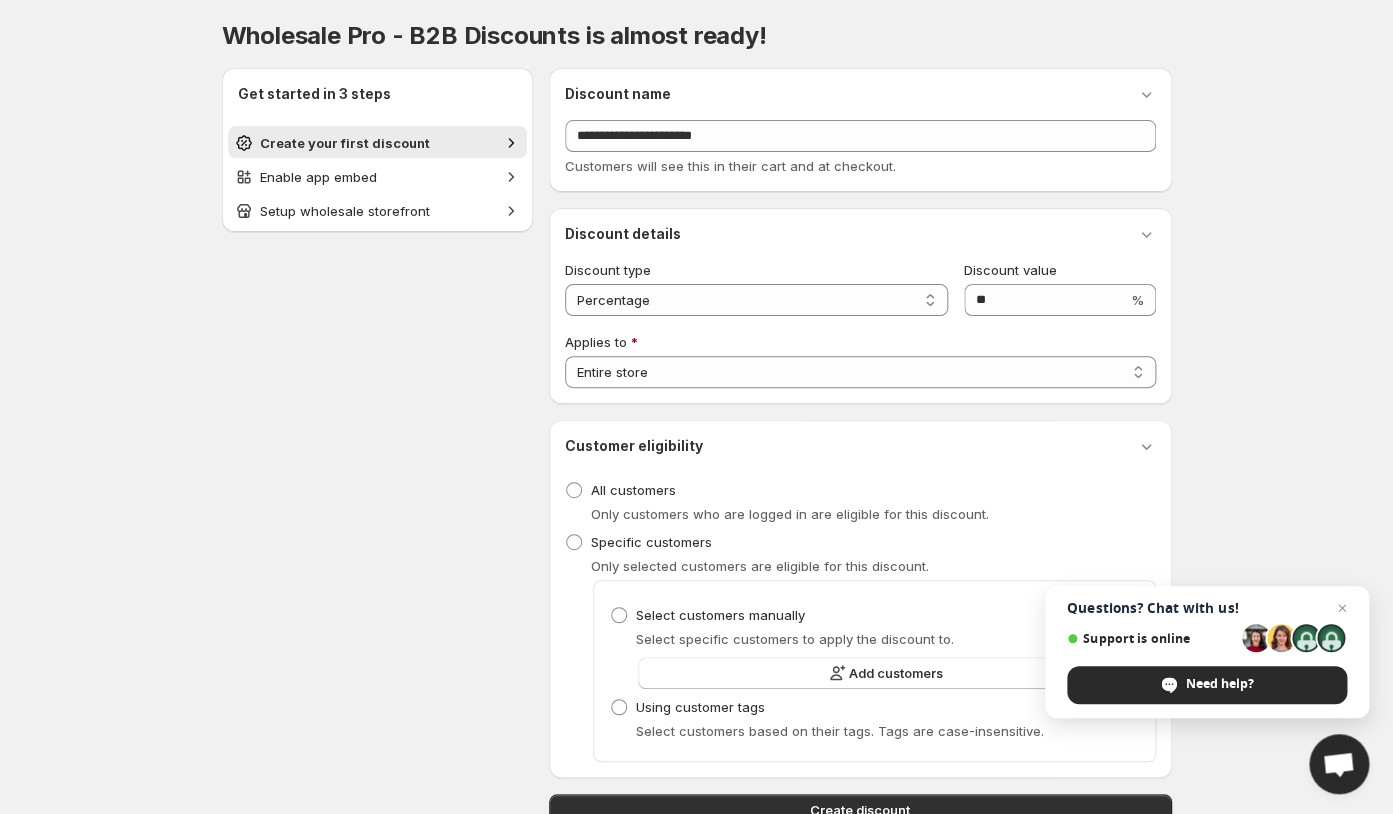 scroll, scrollTop: 71, scrollLeft: 0, axis: vertical 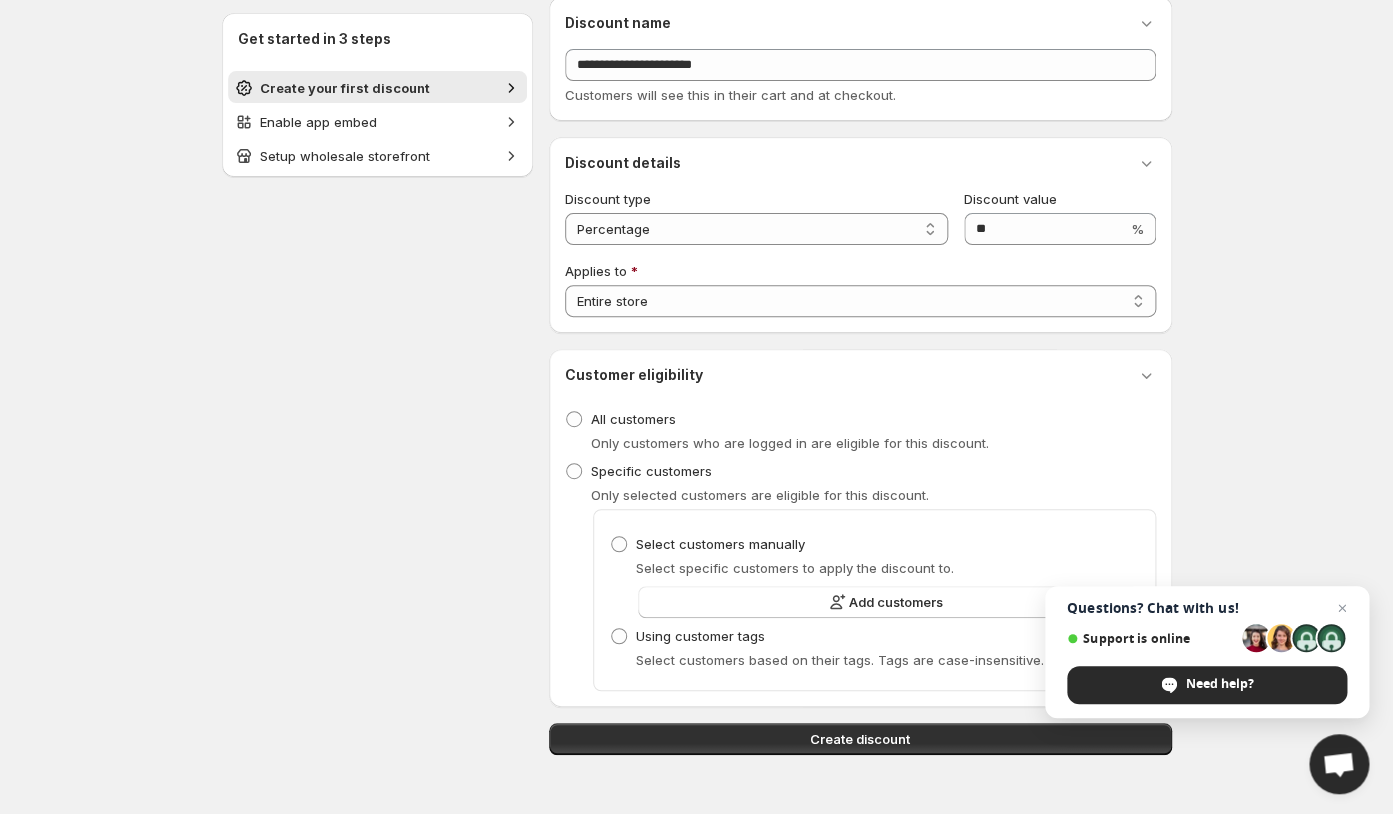 click at bounding box center [619, 636] 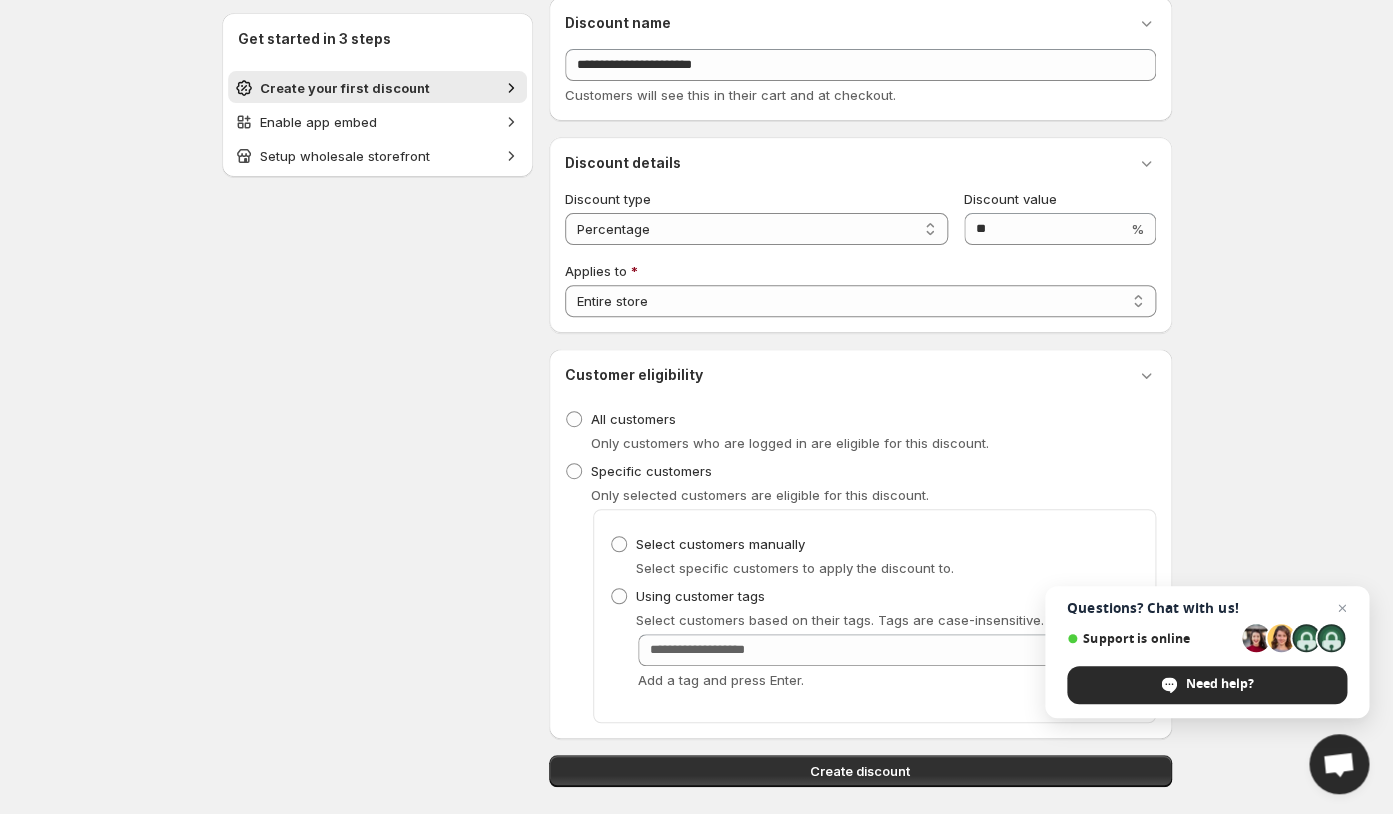 scroll, scrollTop: 103, scrollLeft: 0, axis: vertical 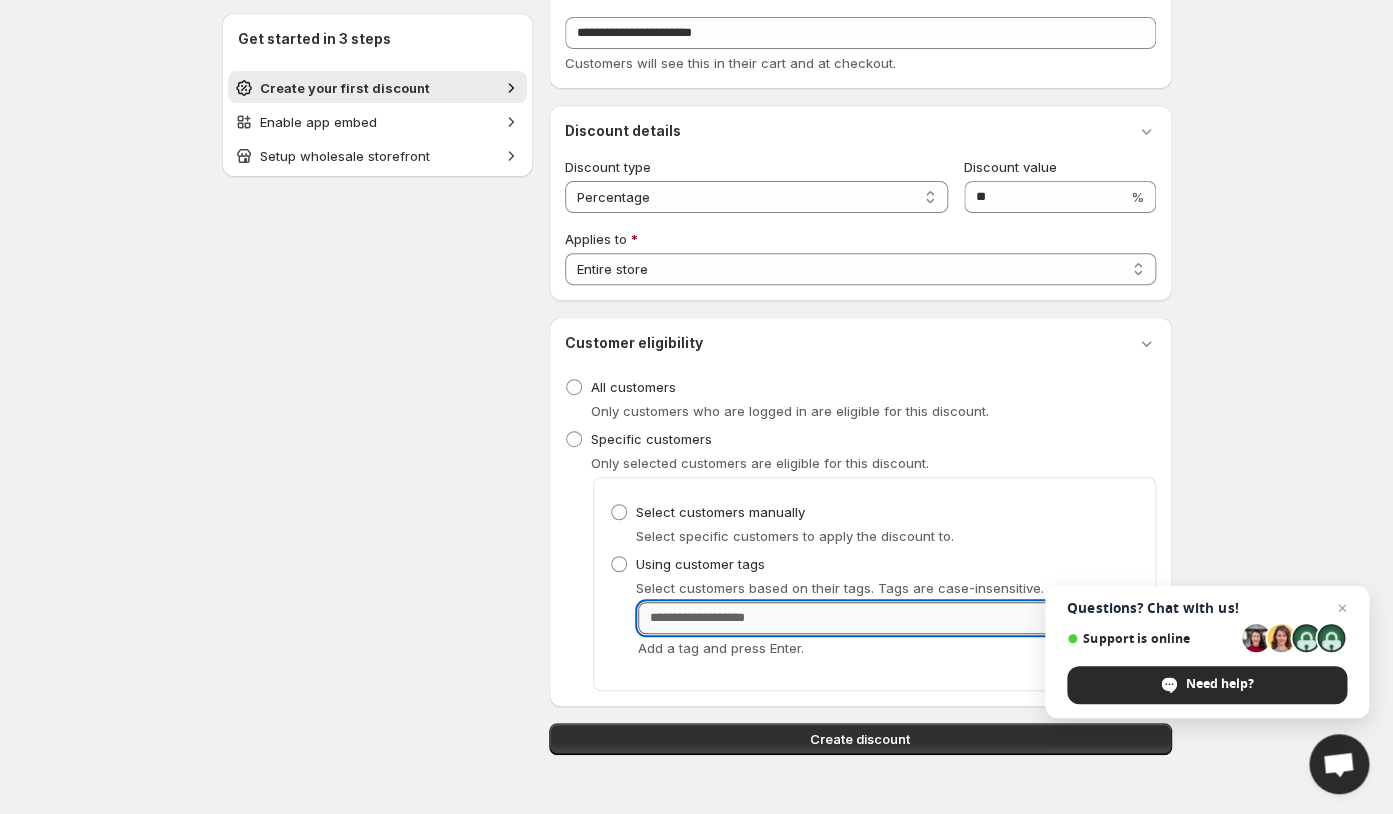 click on "Customer Tags" at bounding box center [888, 618] 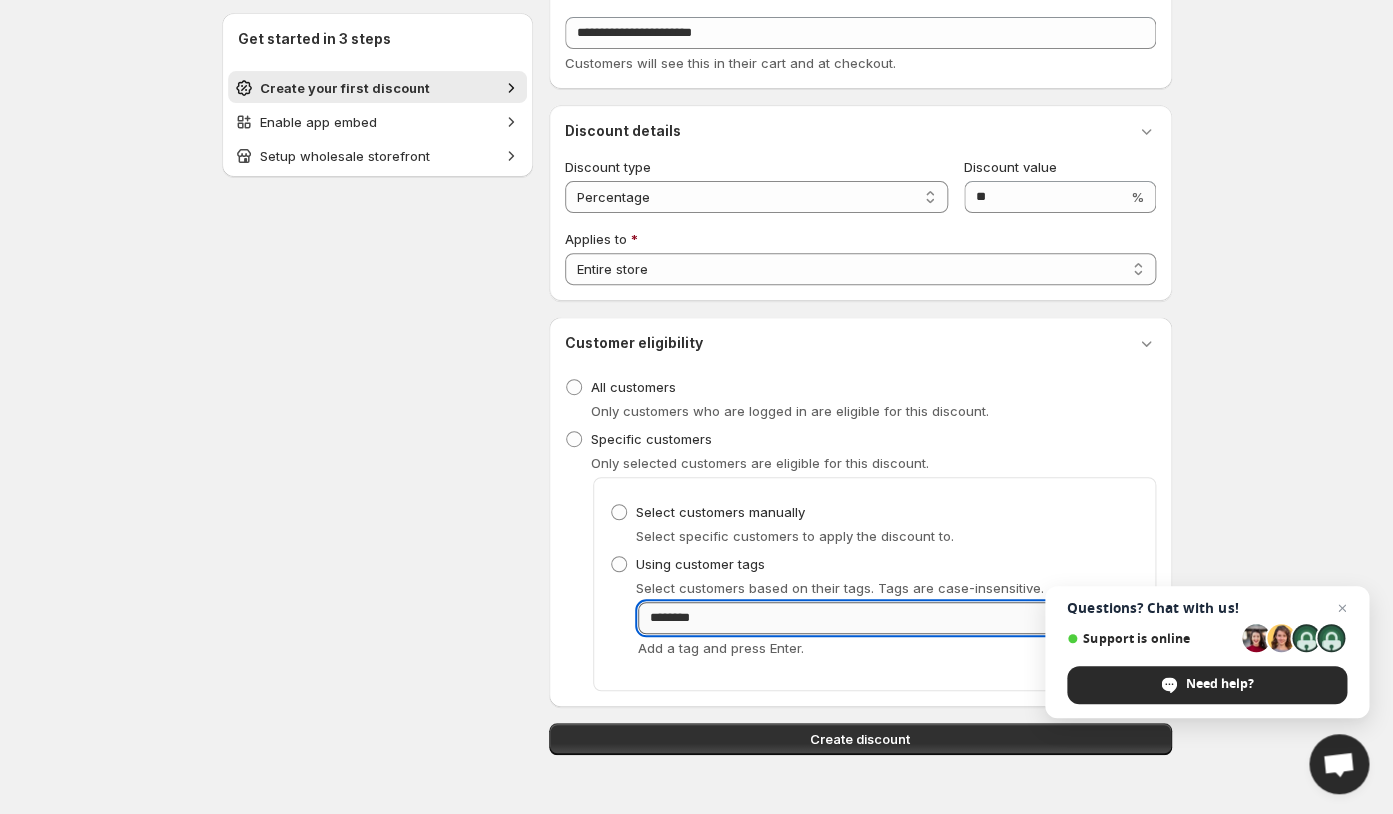 type on "*********" 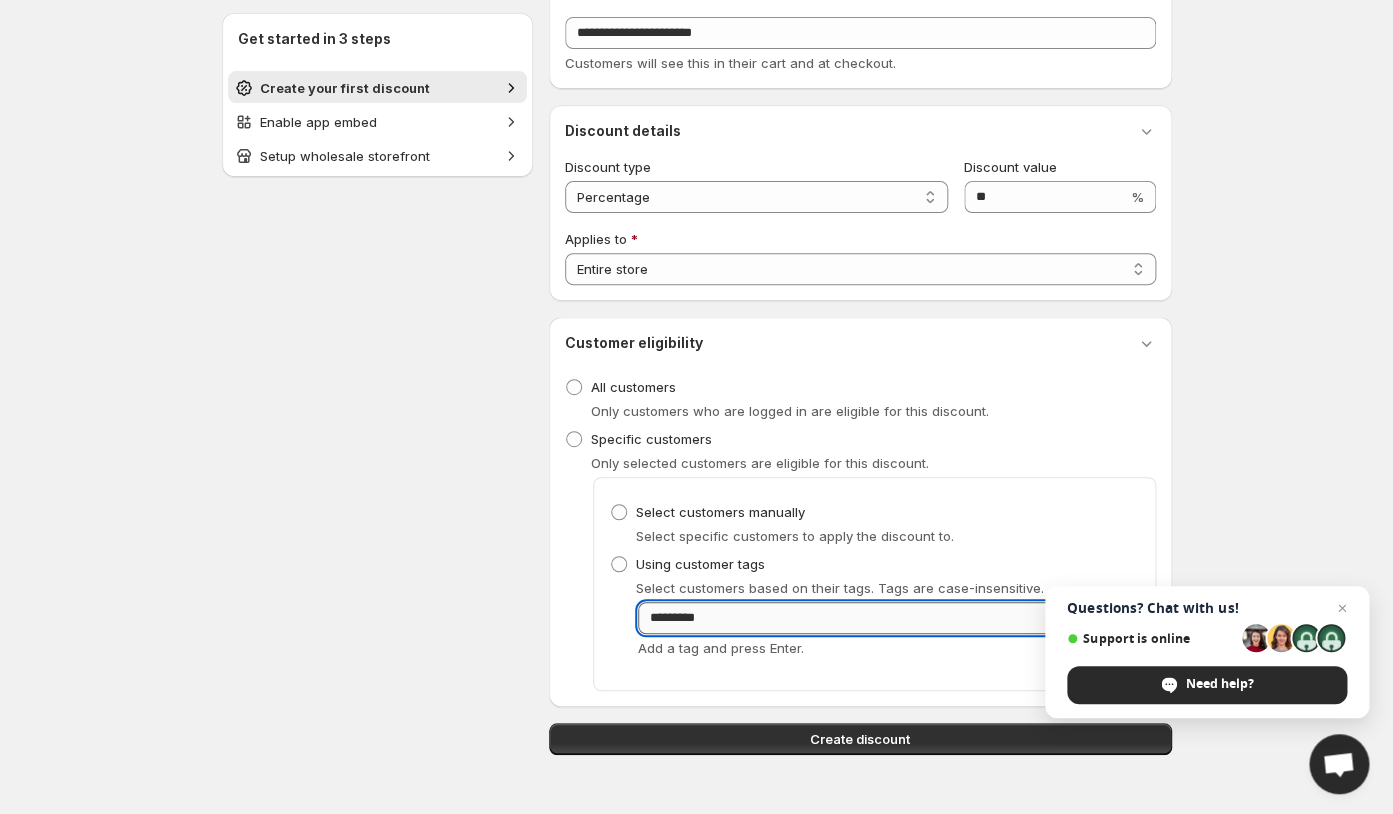 type 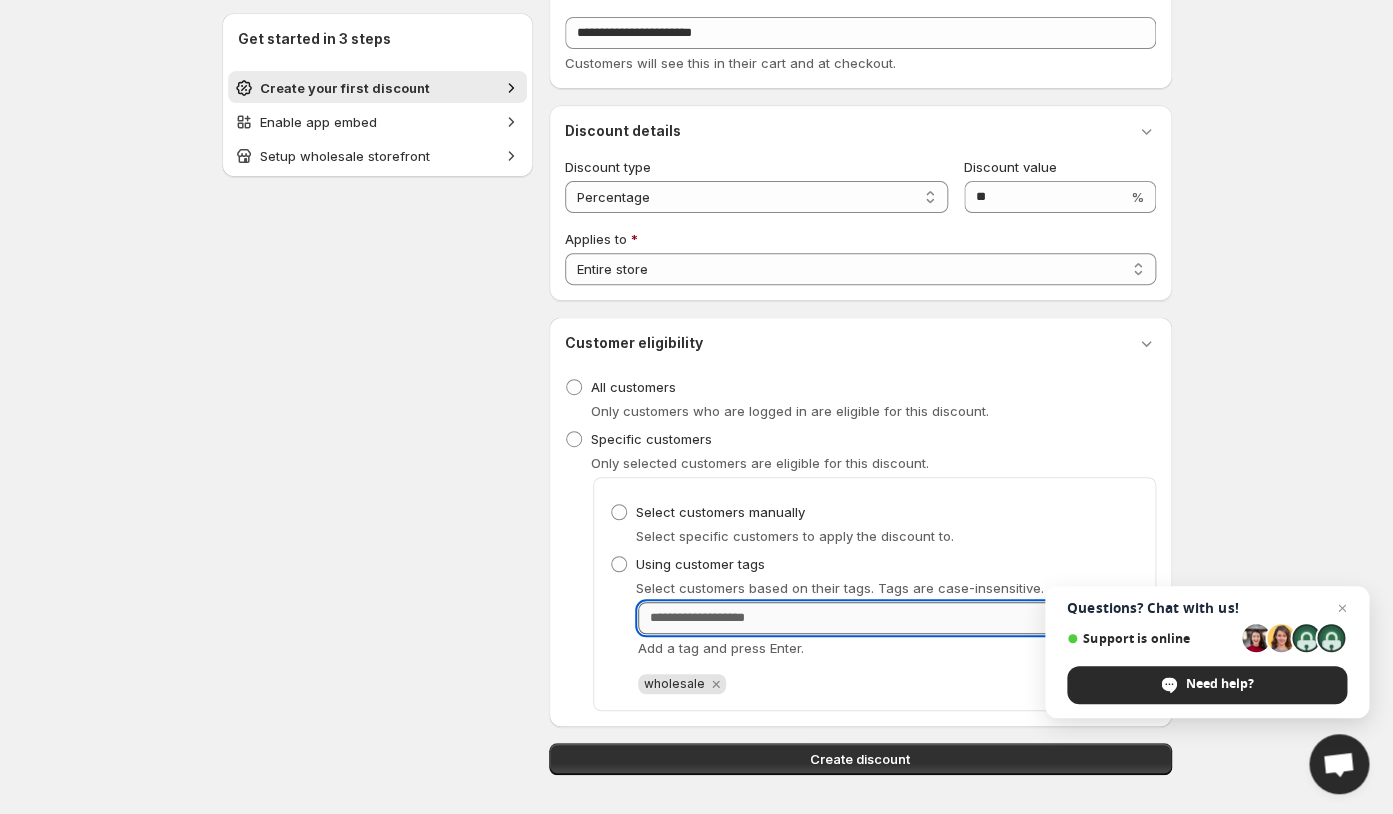 scroll, scrollTop: 102, scrollLeft: 0, axis: vertical 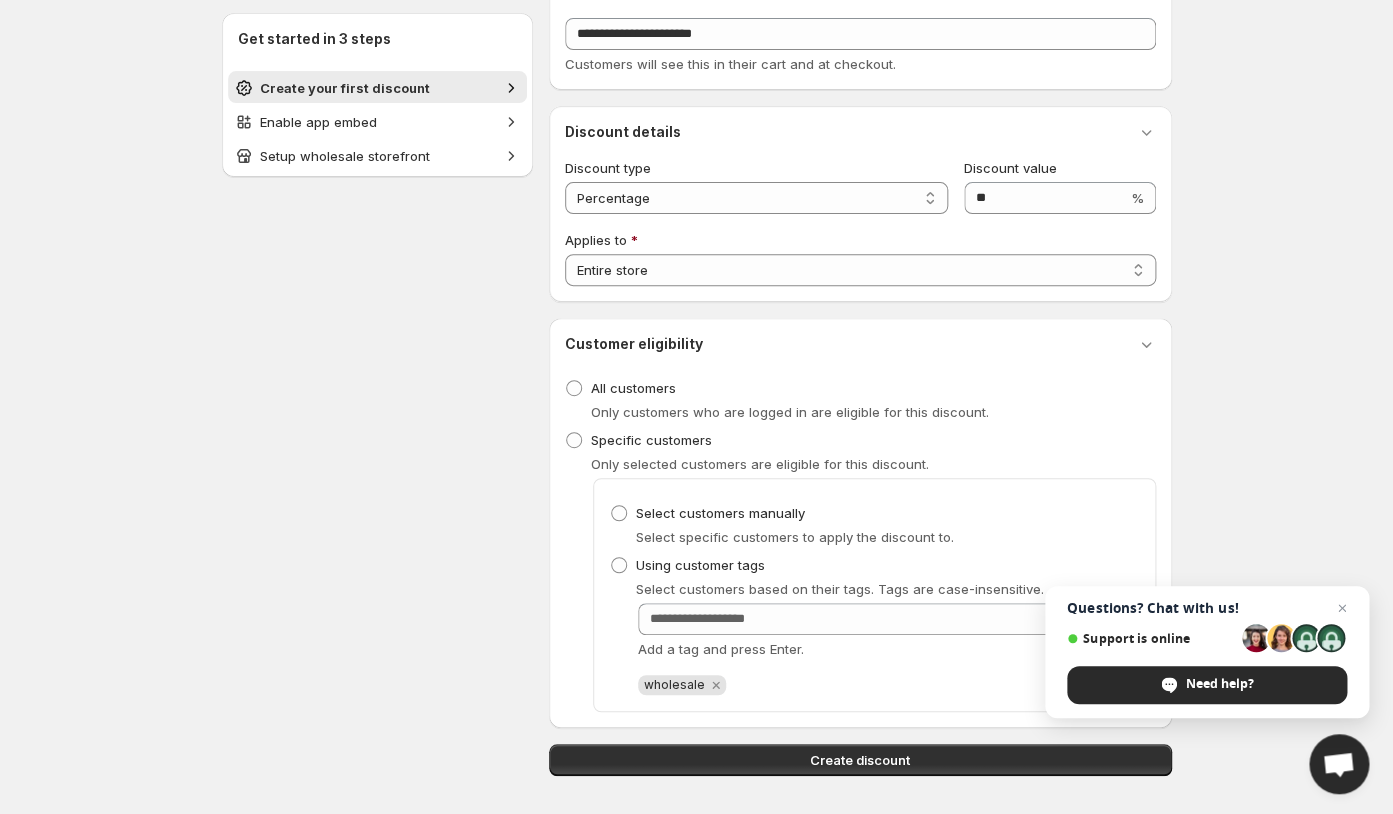 click on "Create discount" at bounding box center (860, 760) 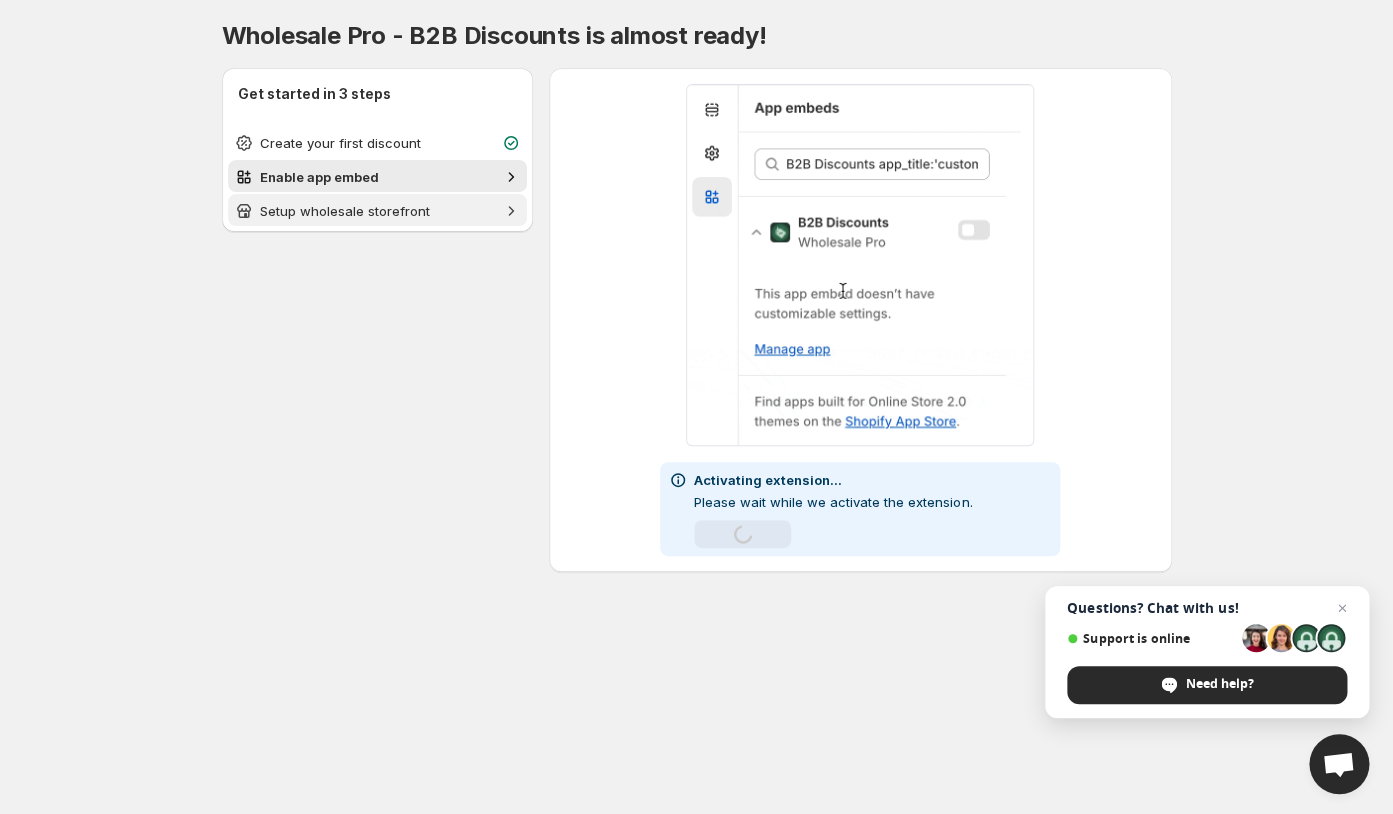 scroll, scrollTop: 0, scrollLeft: 0, axis: both 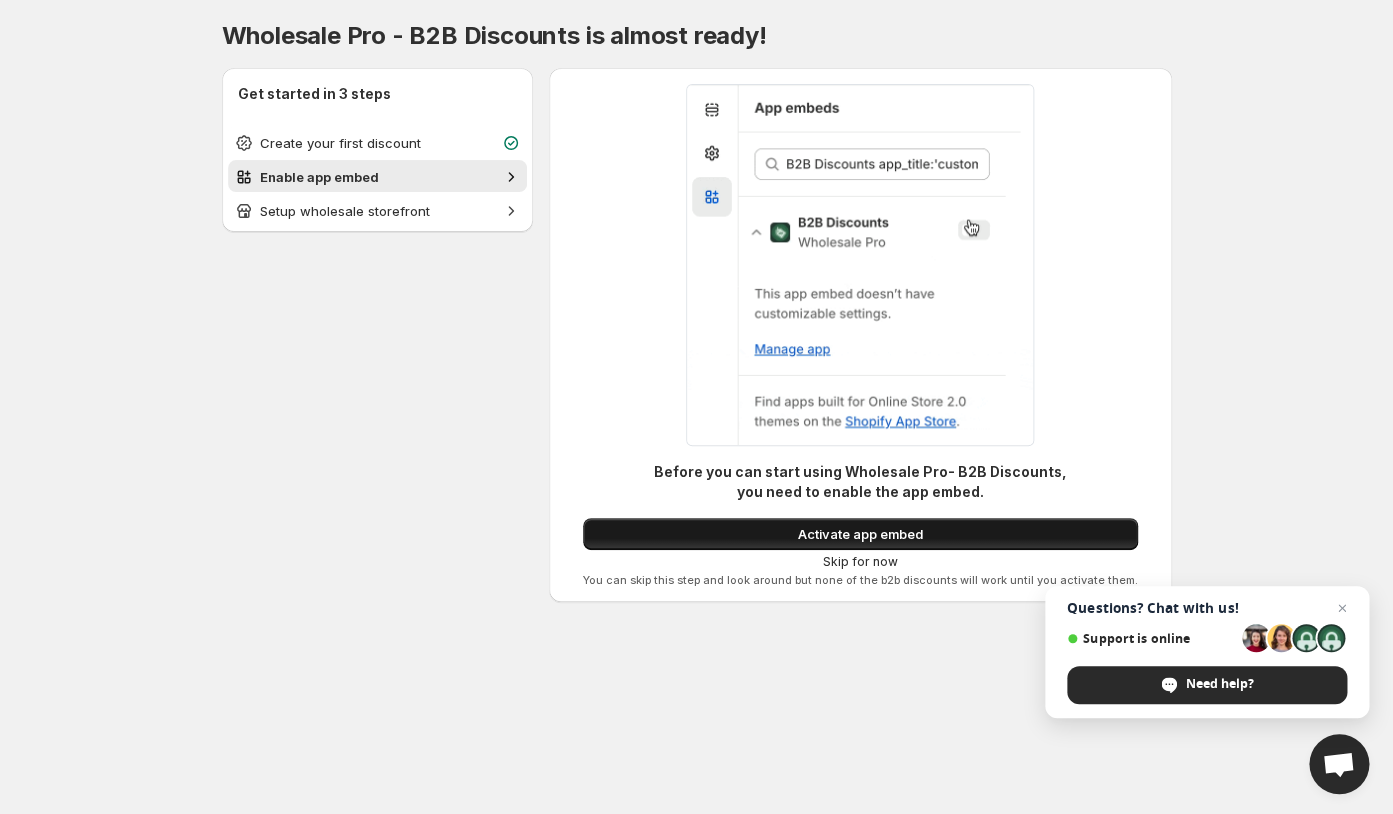 click on "Activate app embed" at bounding box center (860, 534) 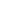 scroll, scrollTop: 0, scrollLeft: 0, axis: both 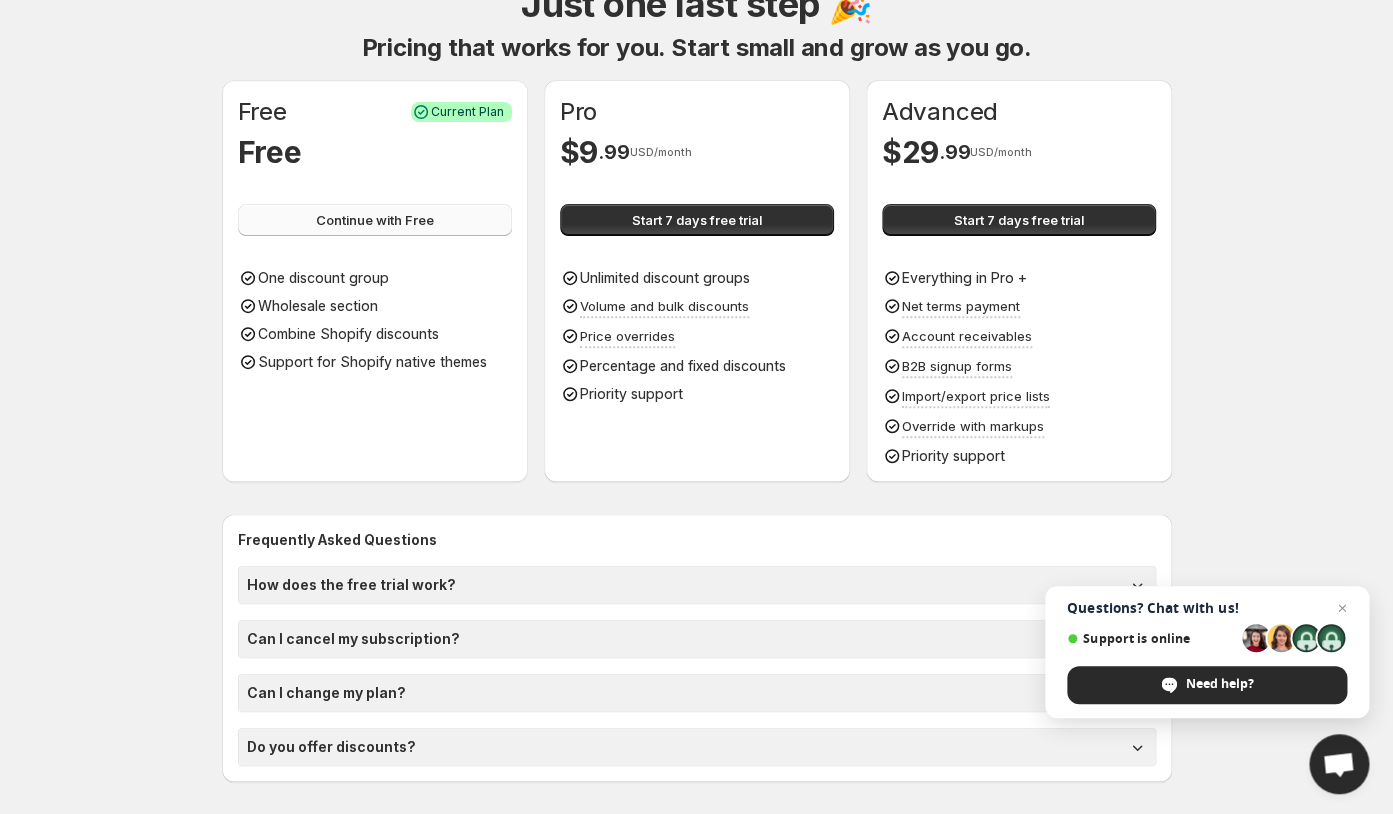 click on "Continue with Free" at bounding box center (375, 220) 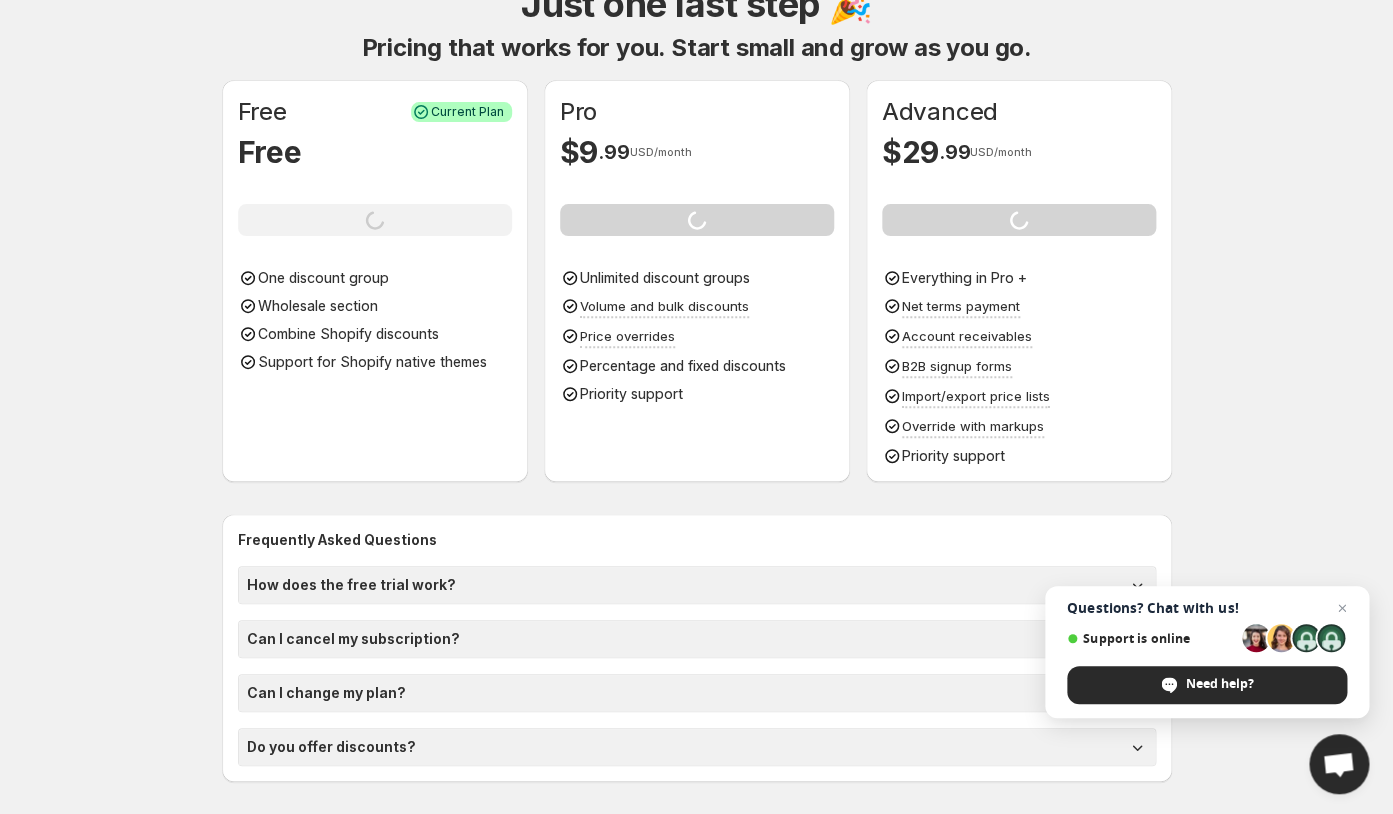 scroll, scrollTop: 0, scrollLeft: 0, axis: both 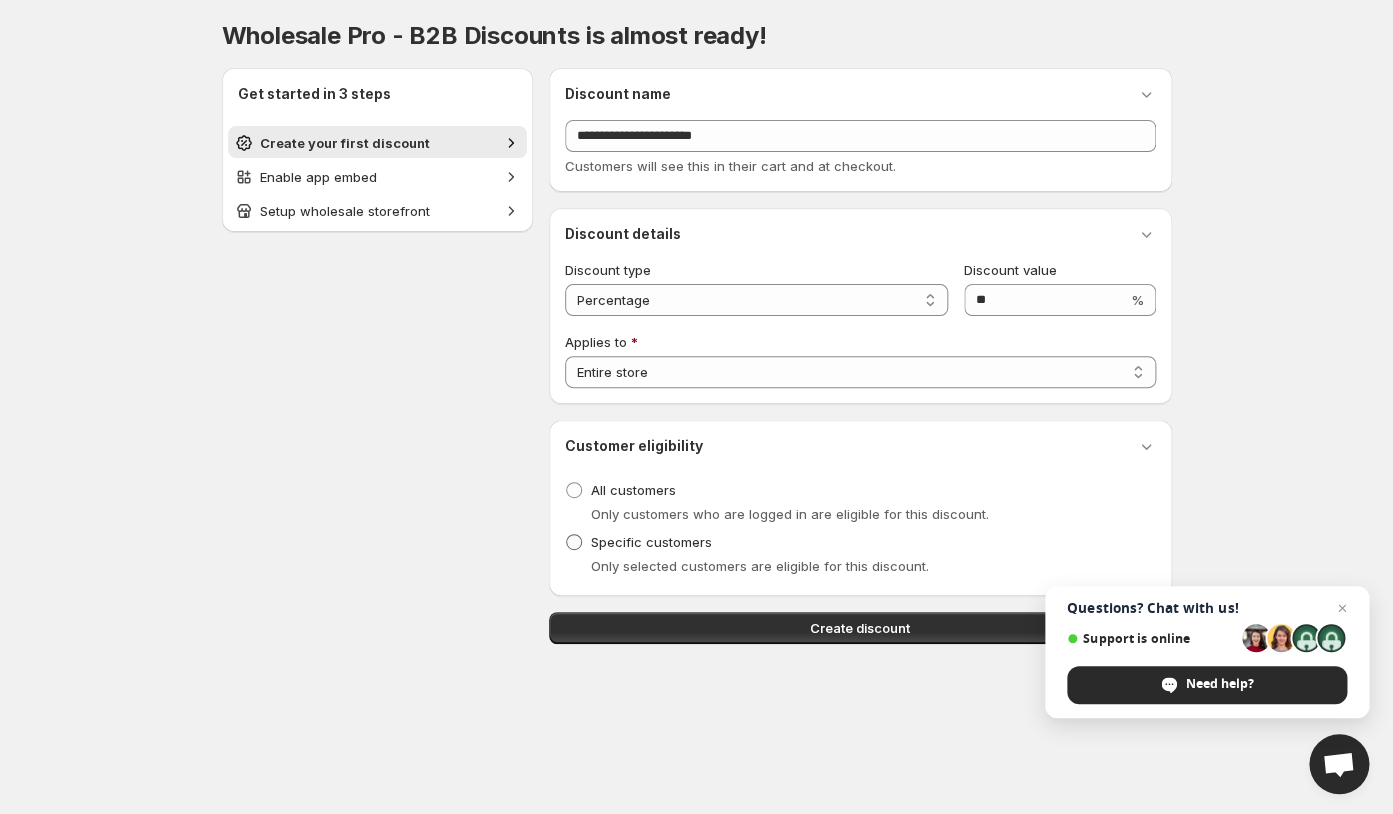 click on "Specific customers" at bounding box center [651, 542] 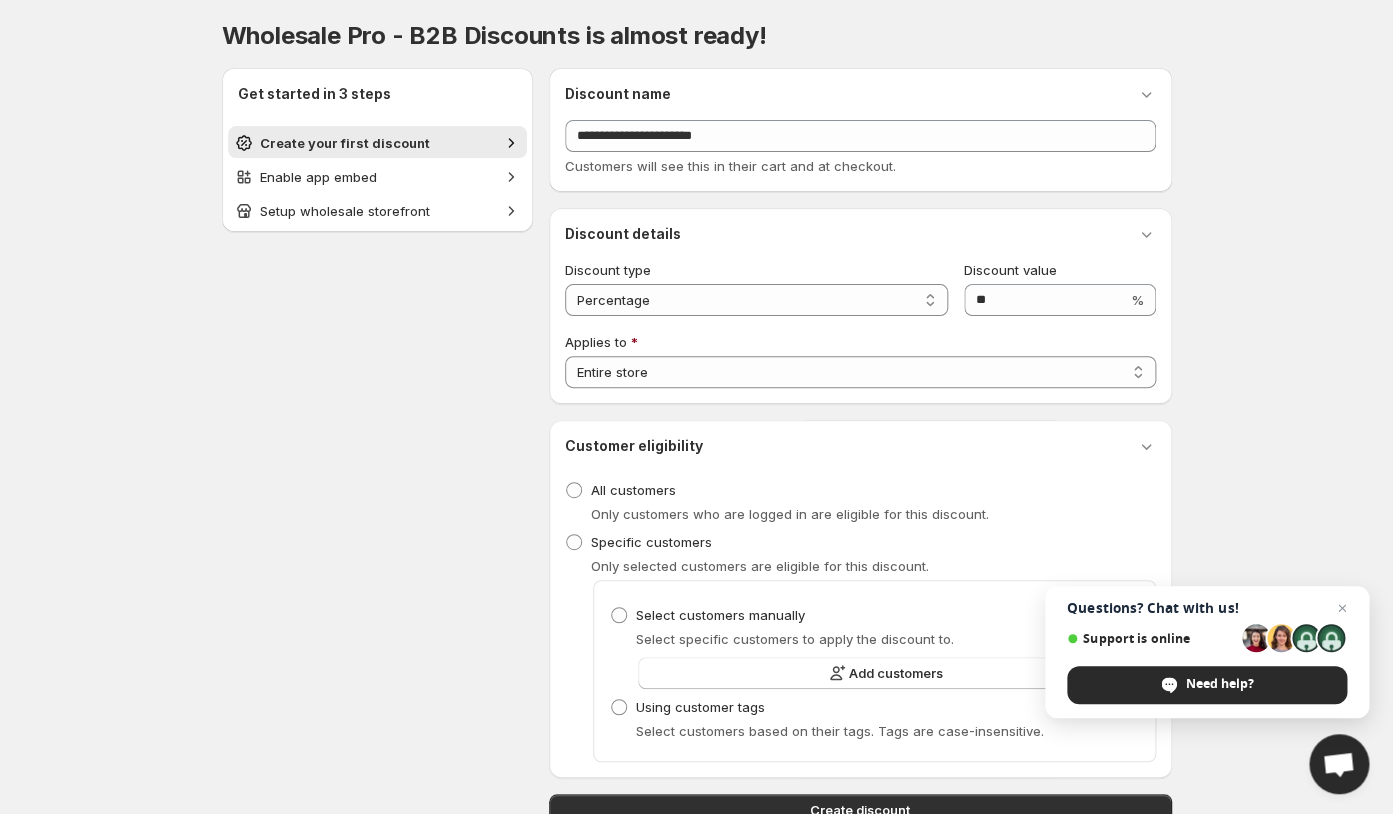 scroll, scrollTop: 71, scrollLeft: 0, axis: vertical 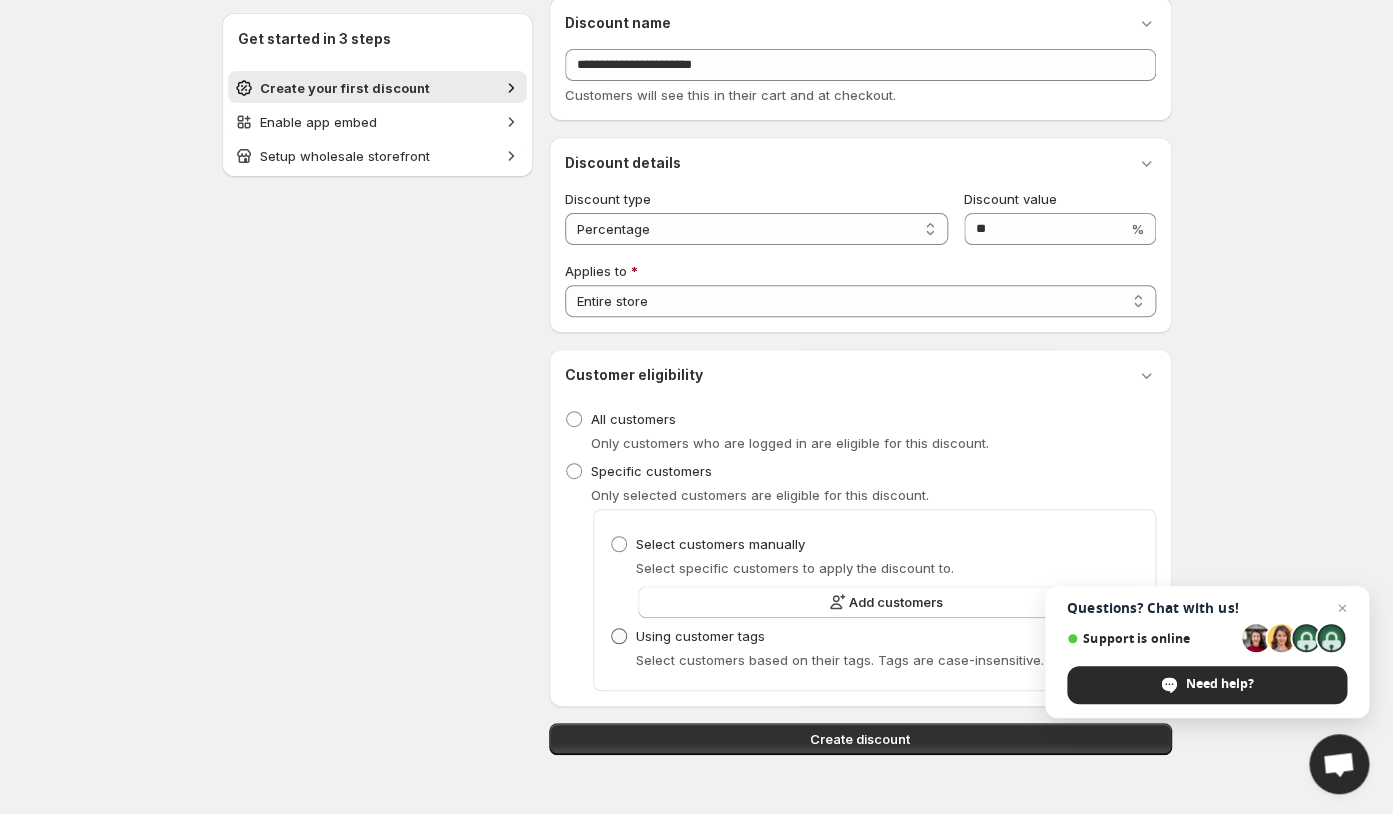 click on "Using customer tags" at bounding box center [700, 636] 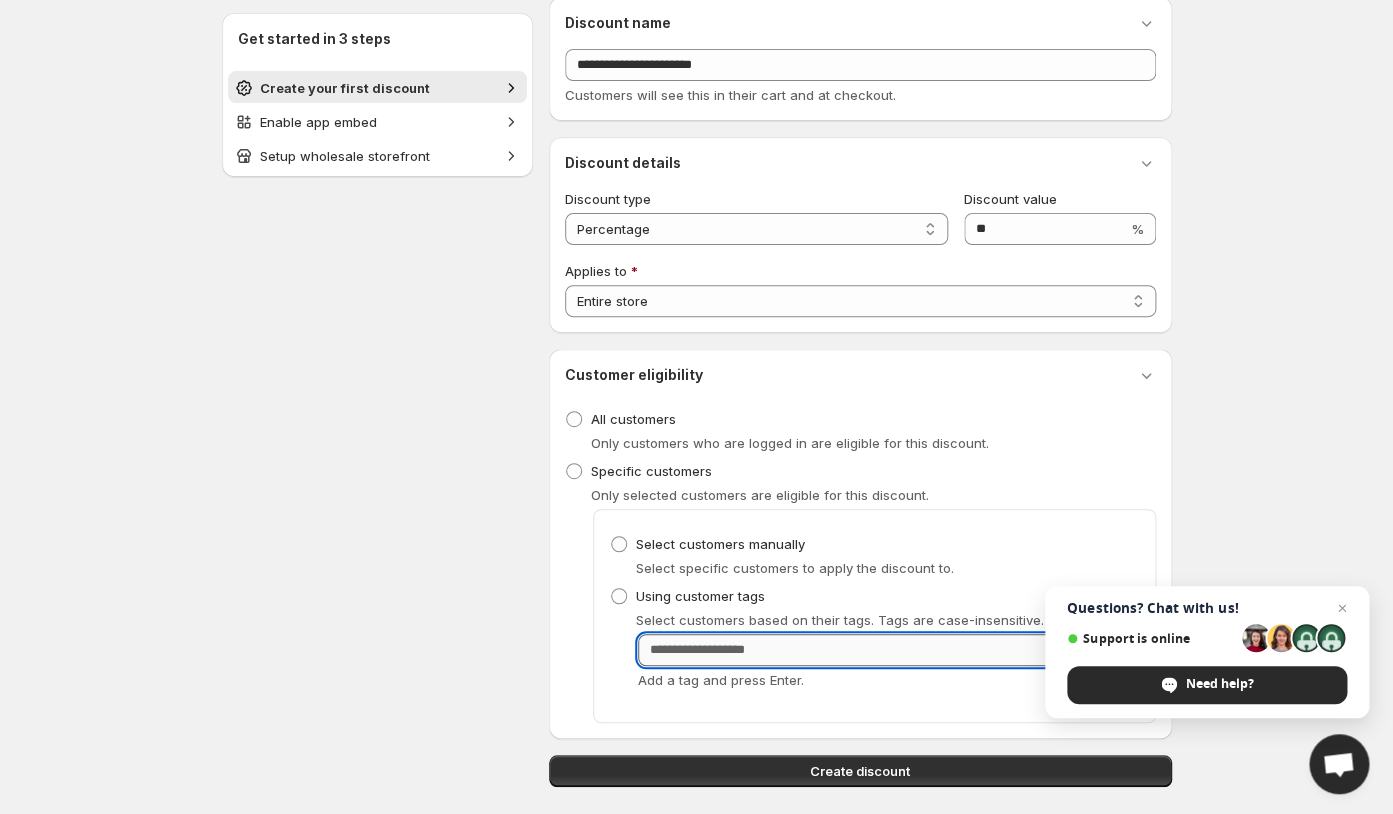click on "Customer Tags" at bounding box center (888, 650) 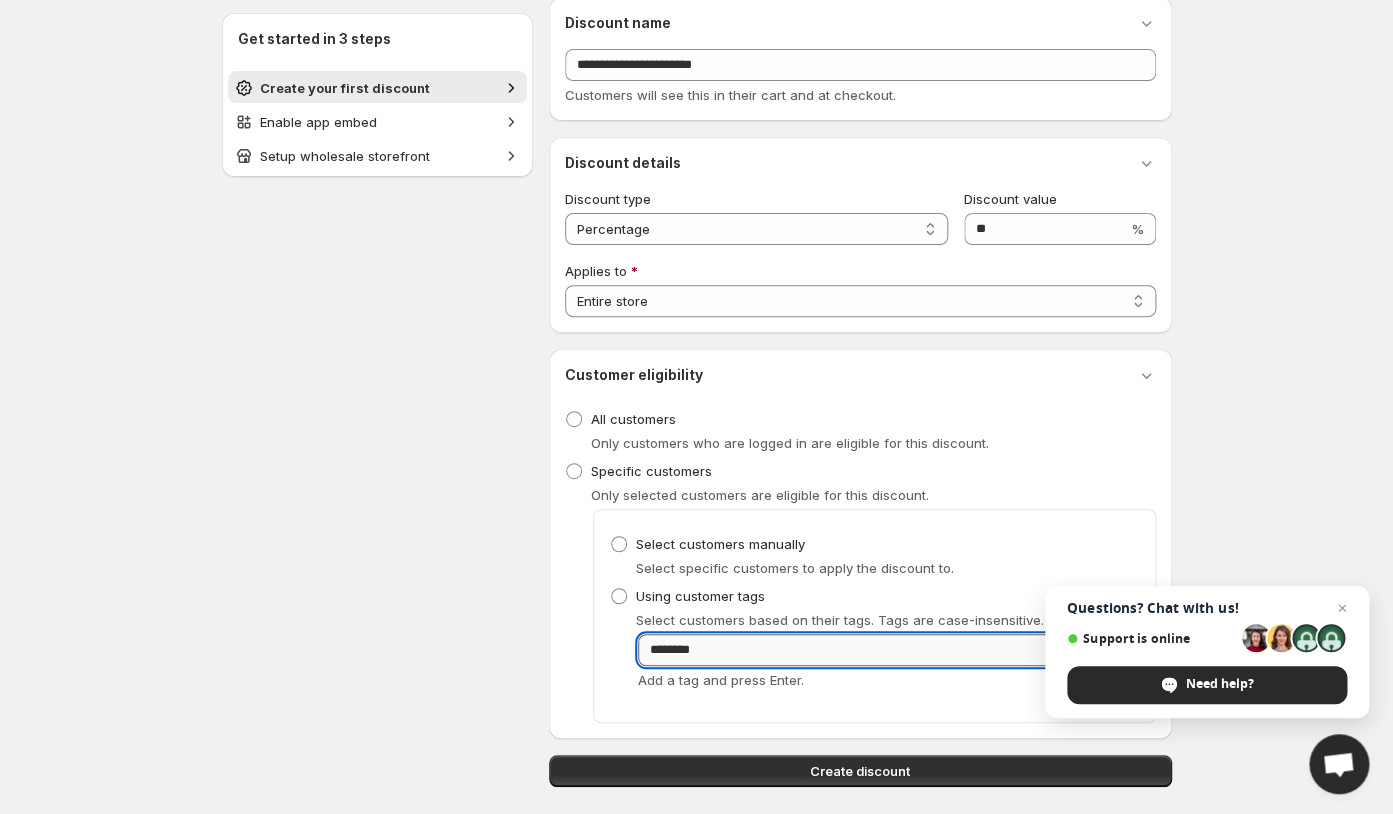 type on "*********" 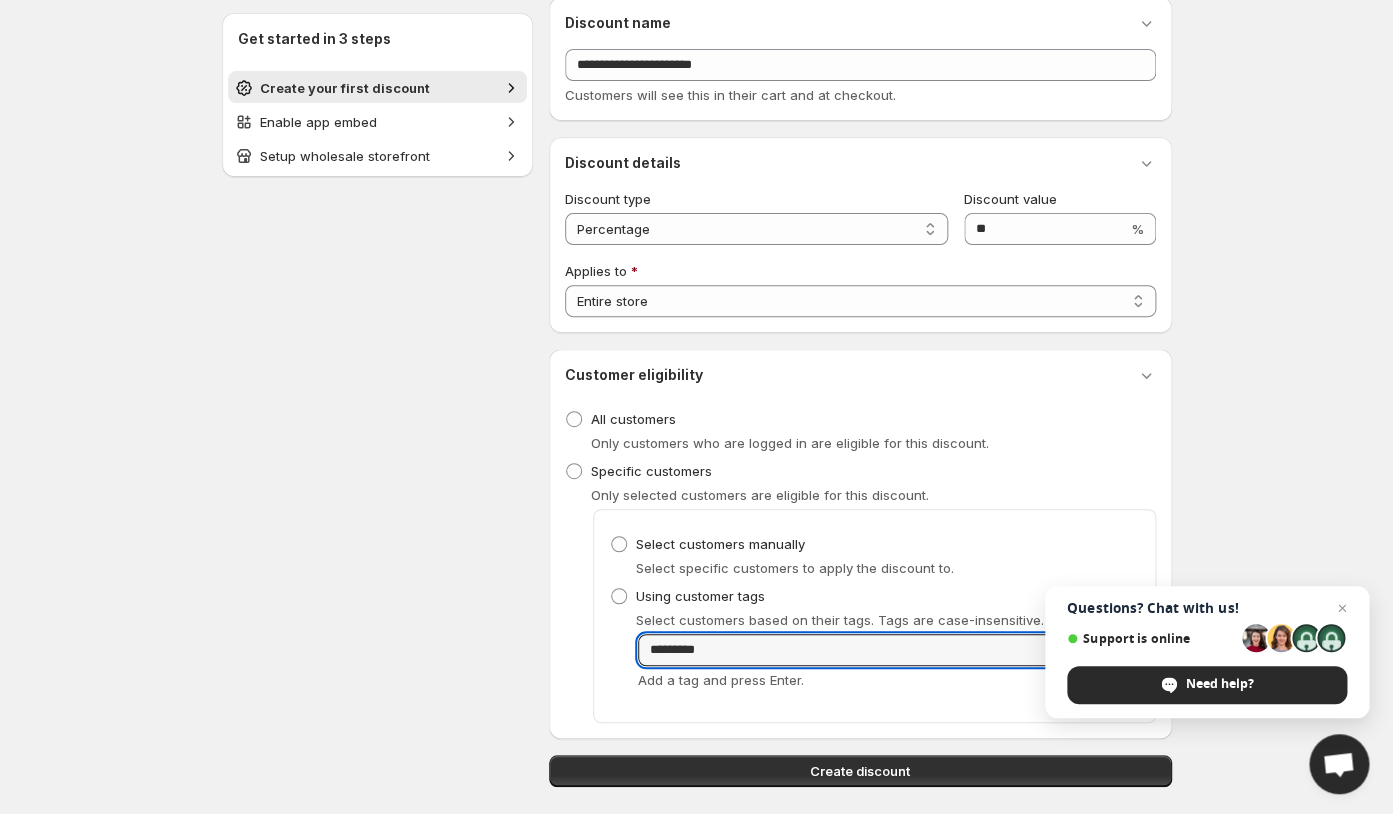 type 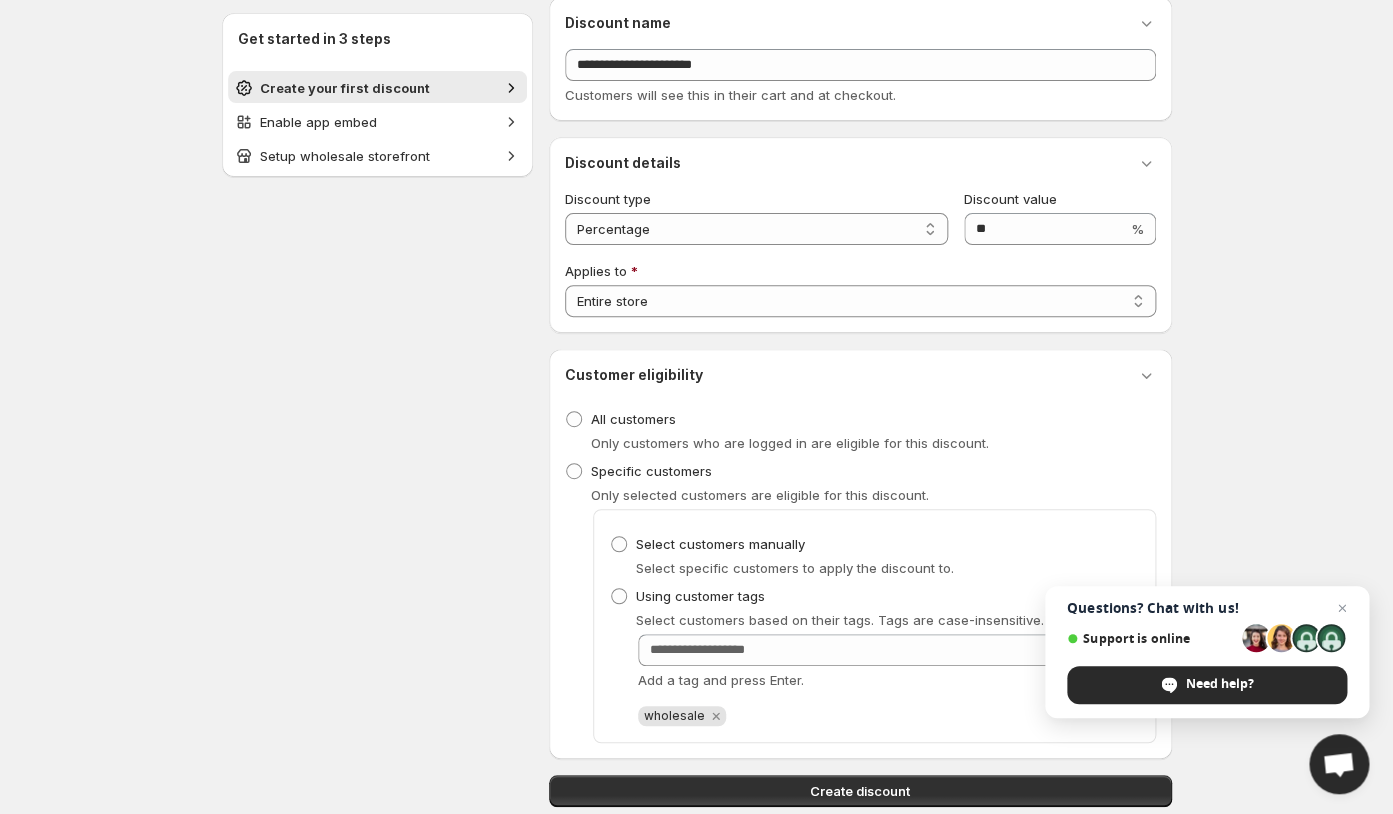 click on "Create discount" at bounding box center [860, 791] 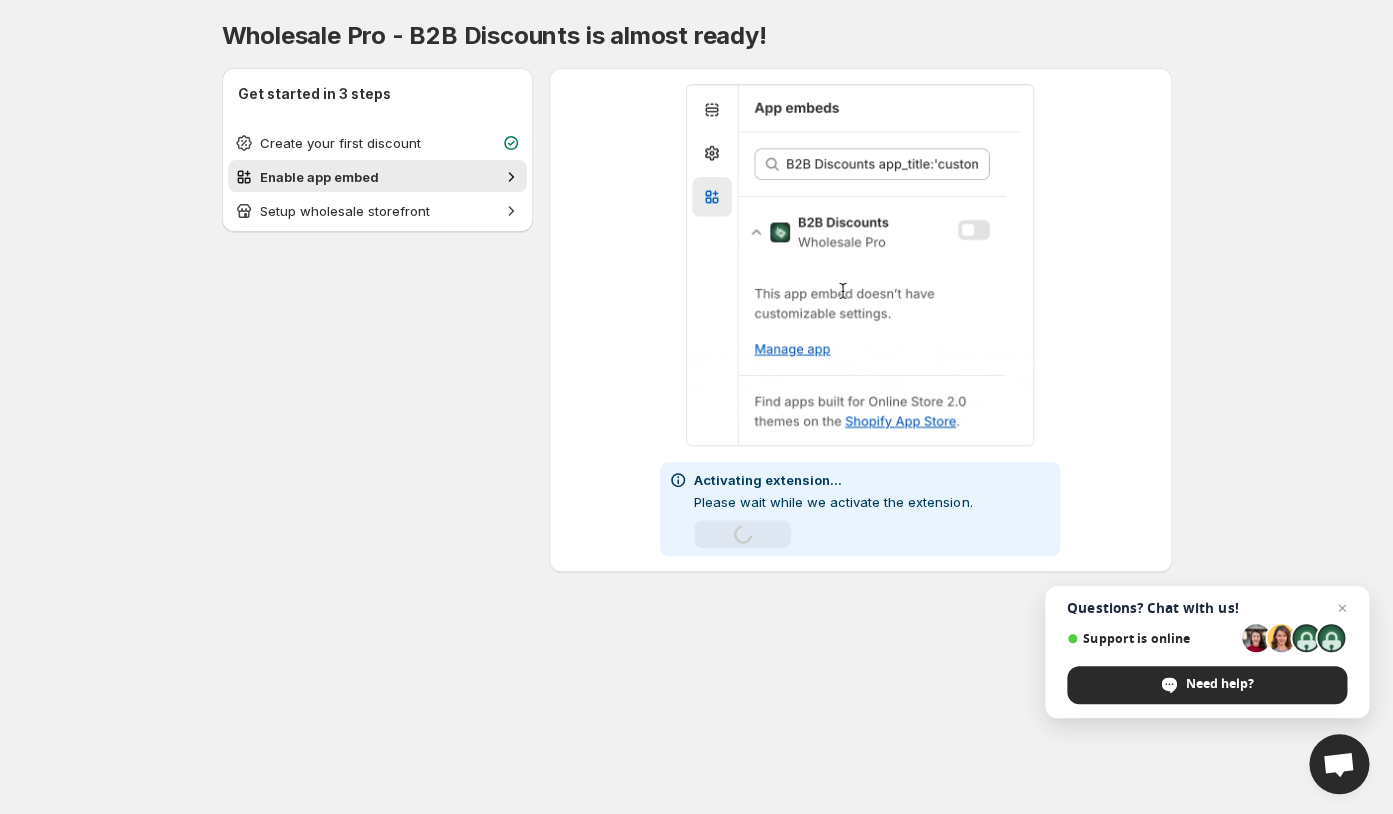 scroll, scrollTop: 0, scrollLeft: 0, axis: both 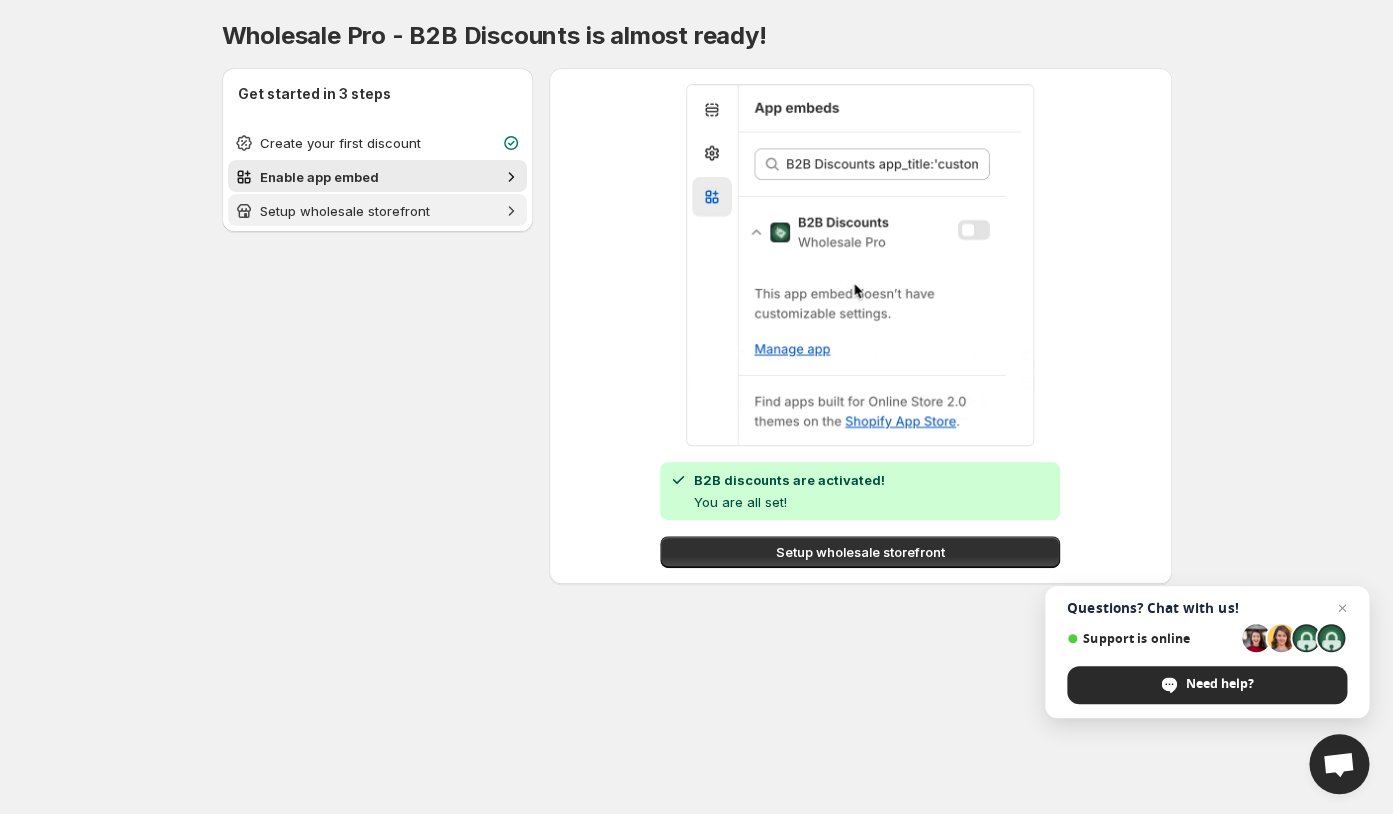 click on "Setup wholesale storefront" at bounding box center (345, 211) 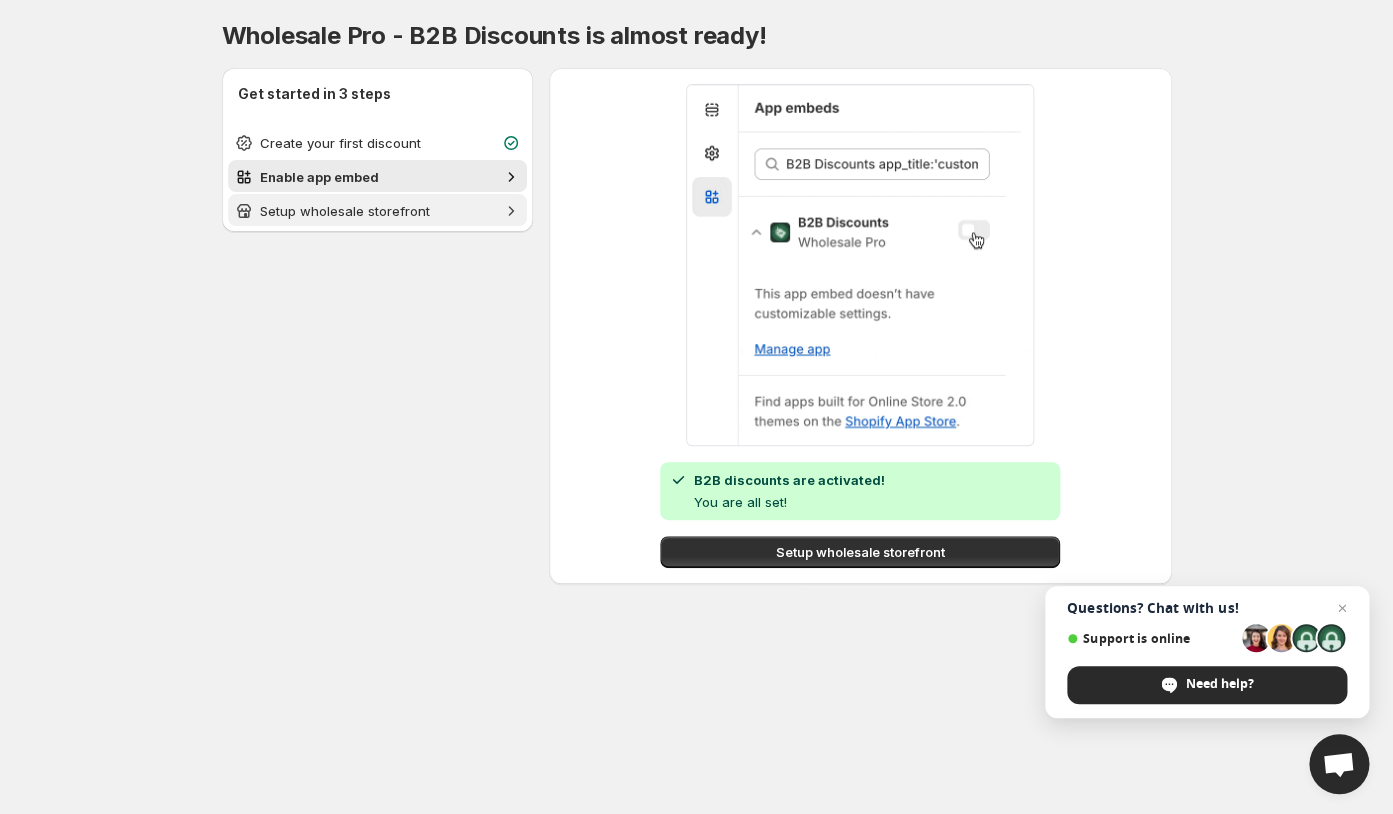 click on "Setup wholesale storefront" at bounding box center [377, 211] 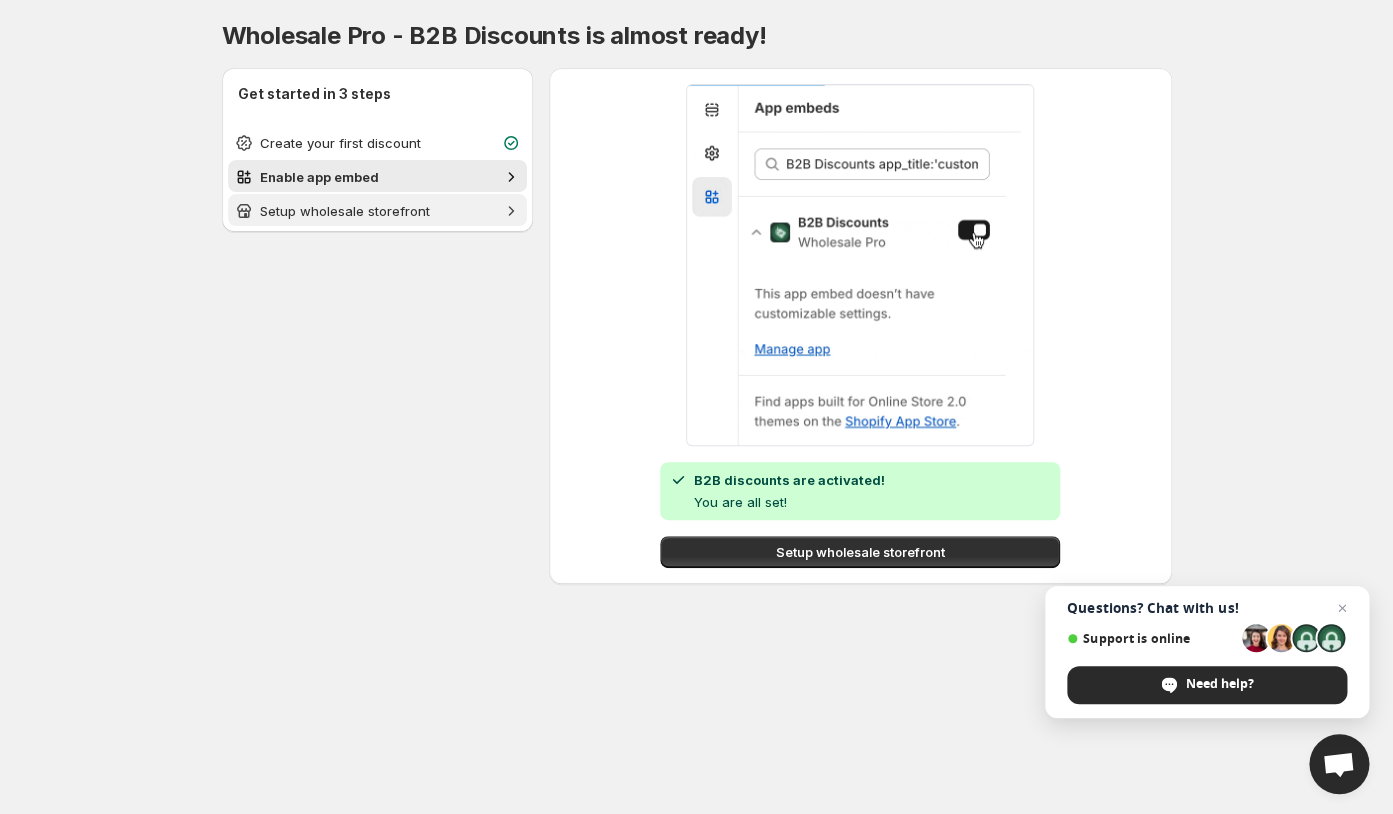 click on "Setup wholesale storefront" at bounding box center (377, 211) 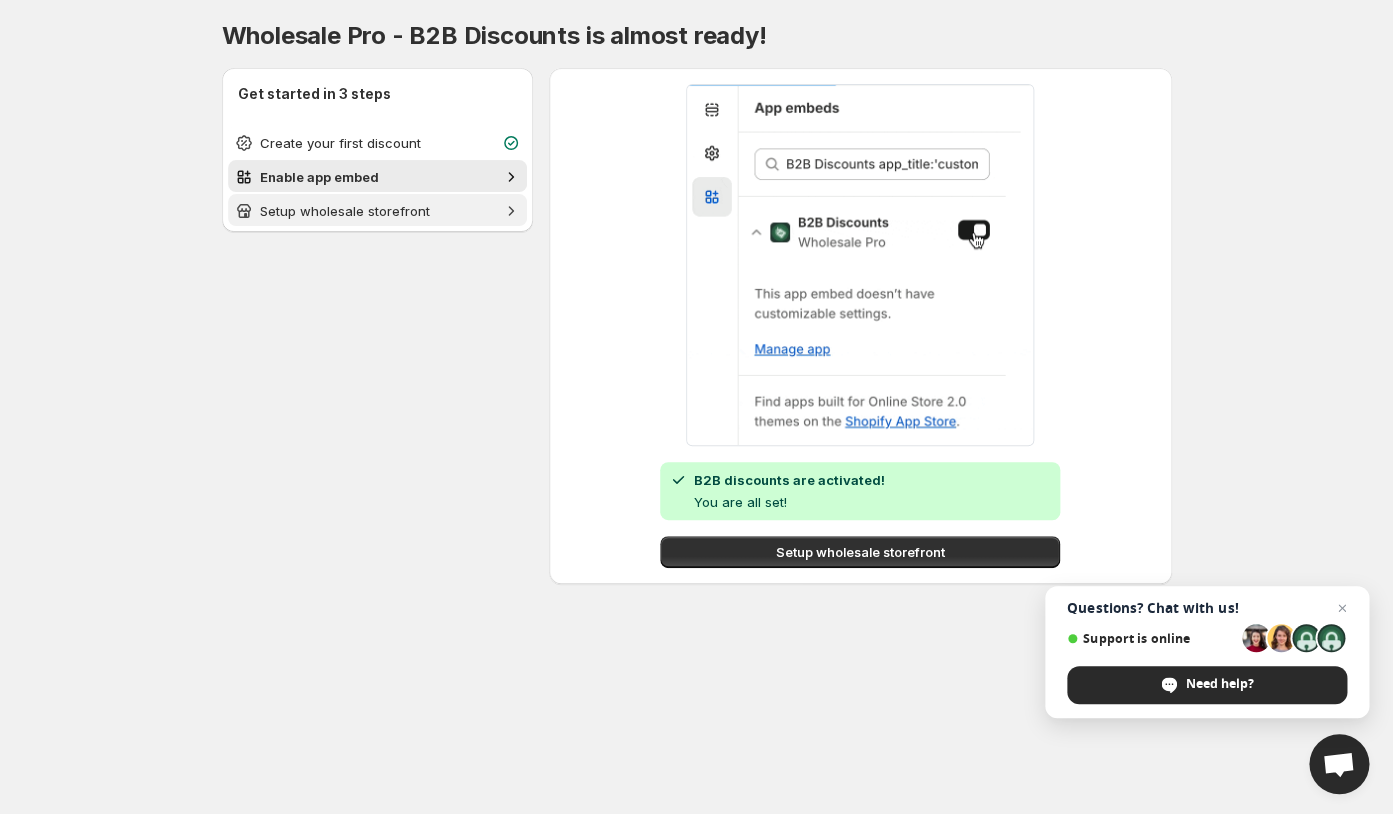 click on "Setup wholesale storefront" at bounding box center [377, 211] 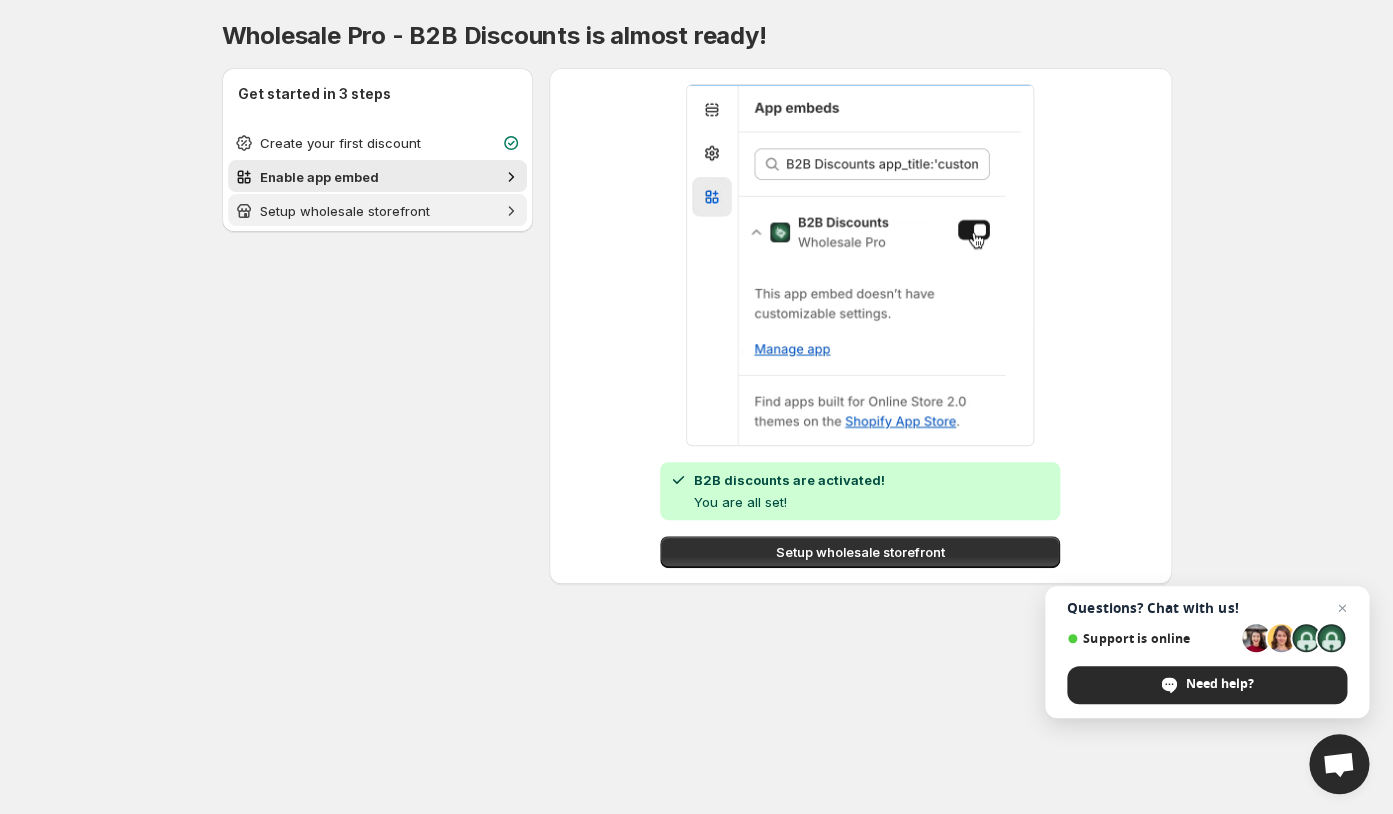 click on "Setup wholesale storefront" at bounding box center (377, 211) 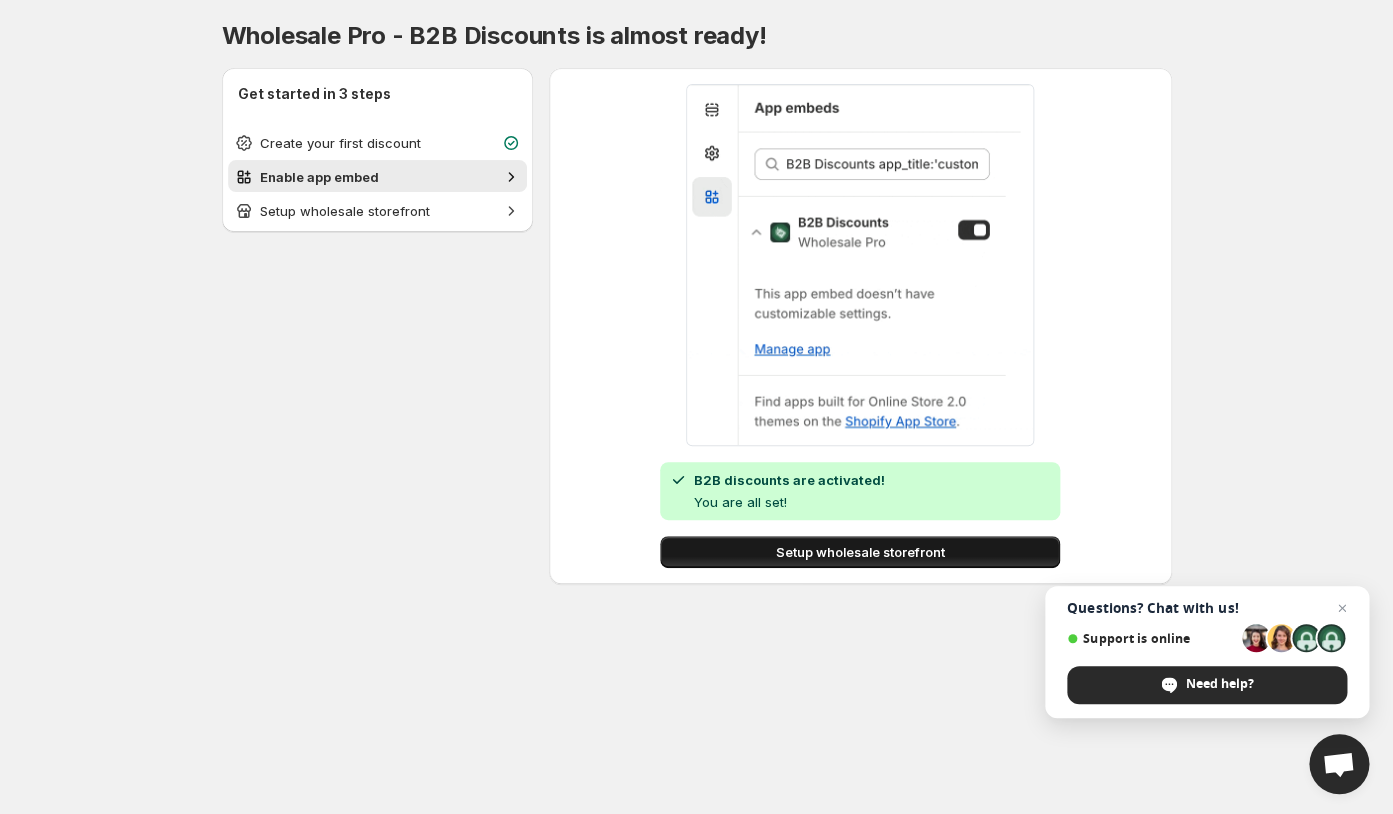 click on "Setup wholesale storefront" at bounding box center [860, 552] 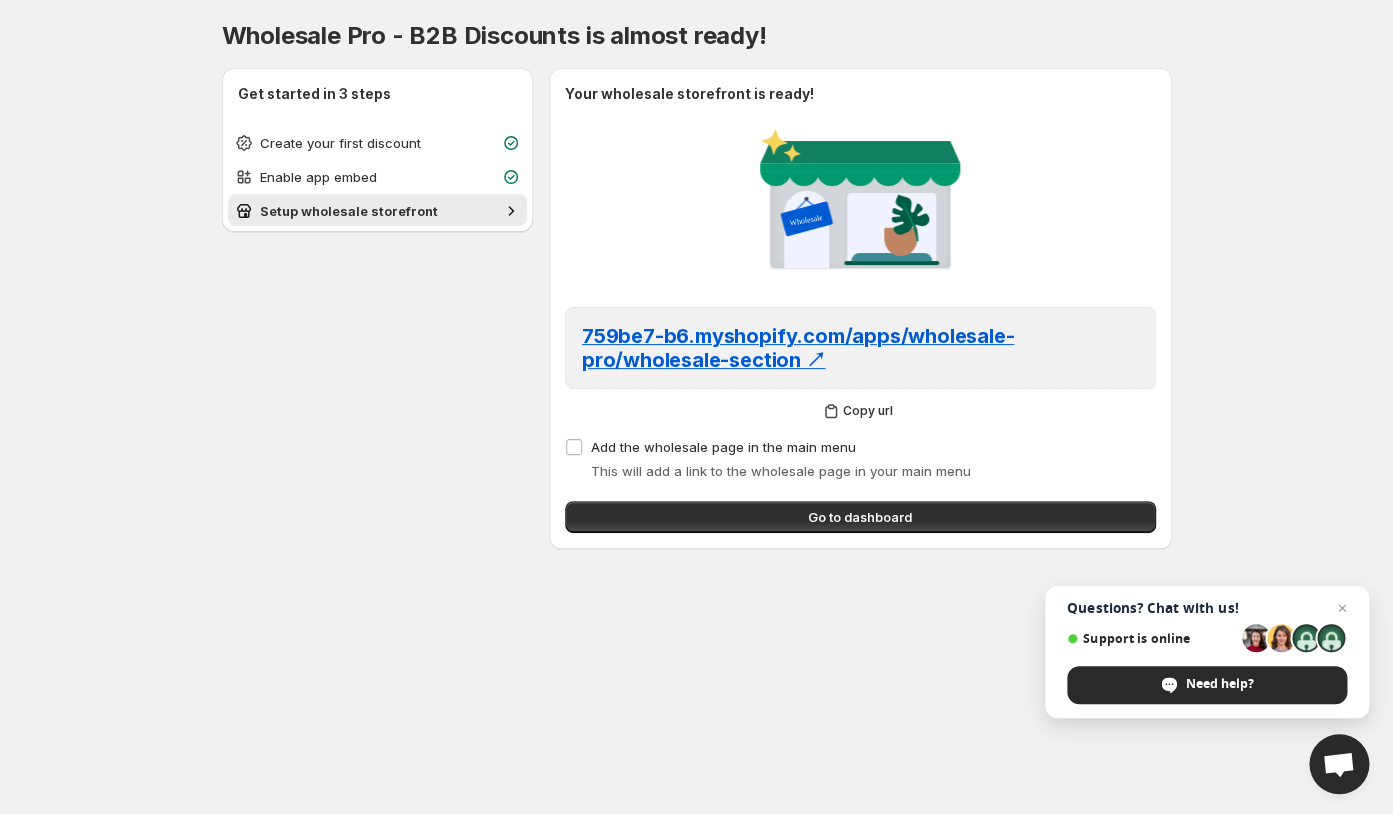 click on "Your wholesale storefront is ready! Wholesale 759be7-b6.myshopify.com/ apps/wholesale-pro/wholesale-section ↗ Copy url Add the wholesale page in the main menu This will add a link to the wholesale page in your main menu Go to dashboard" at bounding box center (860, 308) 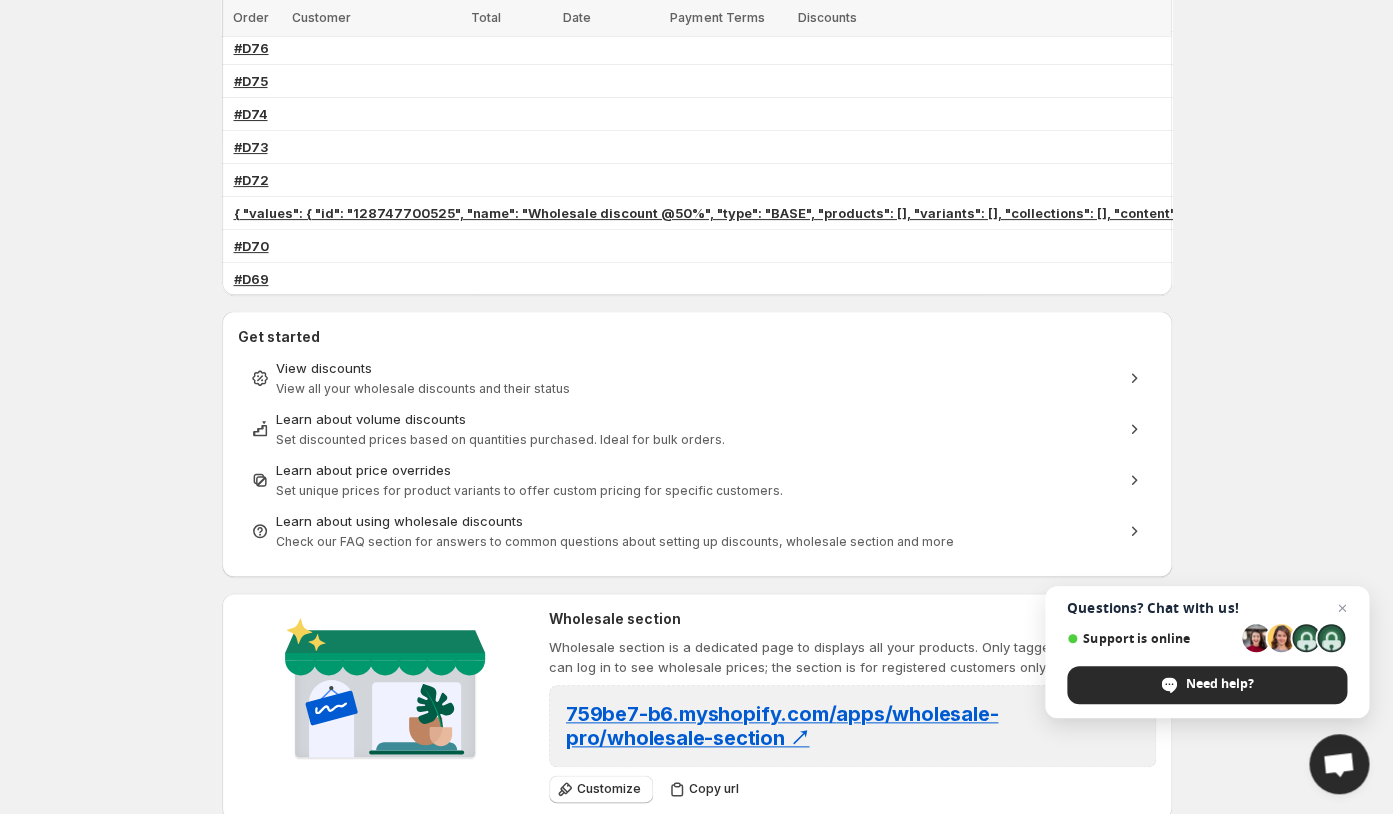 scroll, scrollTop: 303, scrollLeft: 0, axis: vertical 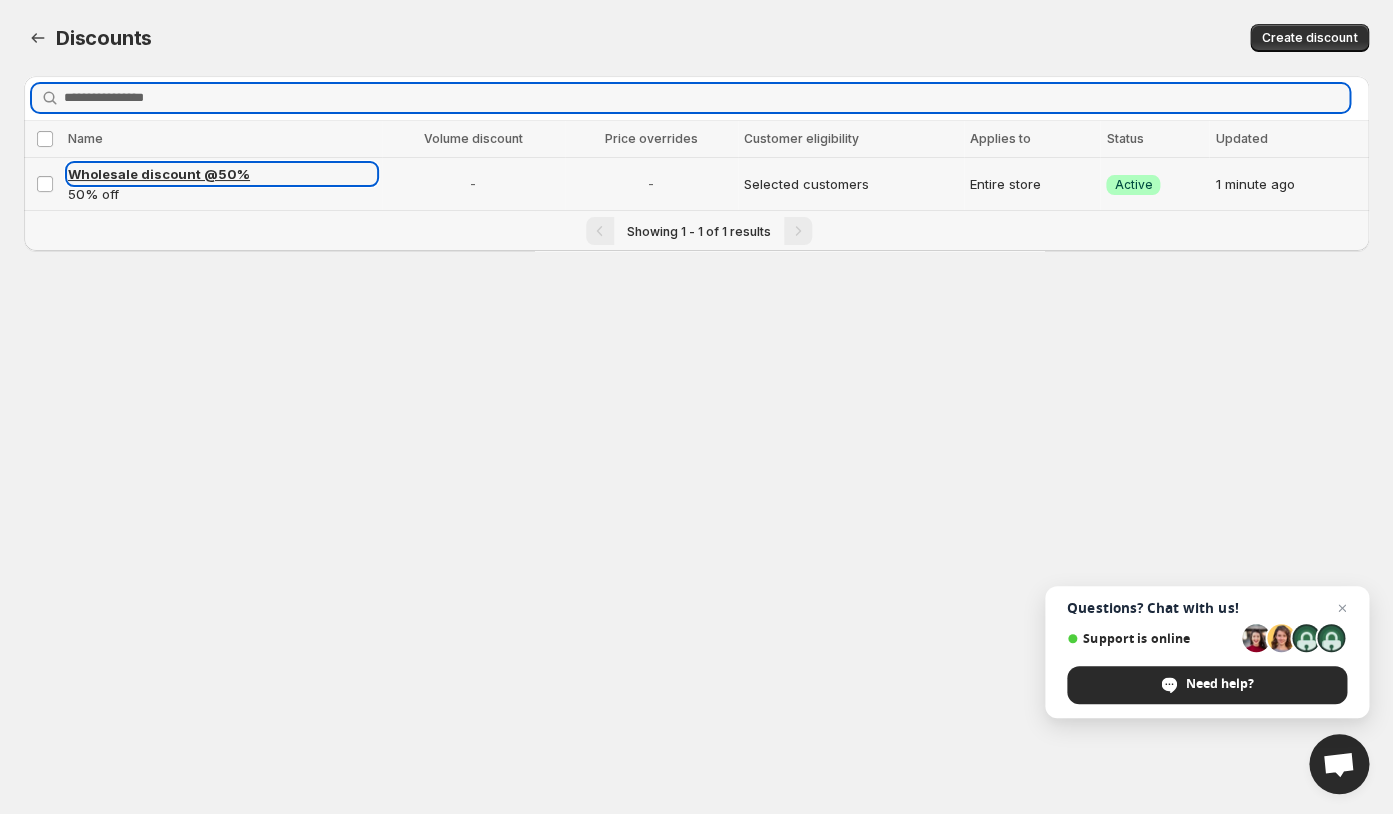 click on "Wholesale discount @50%" at bounding box center (222, 174) 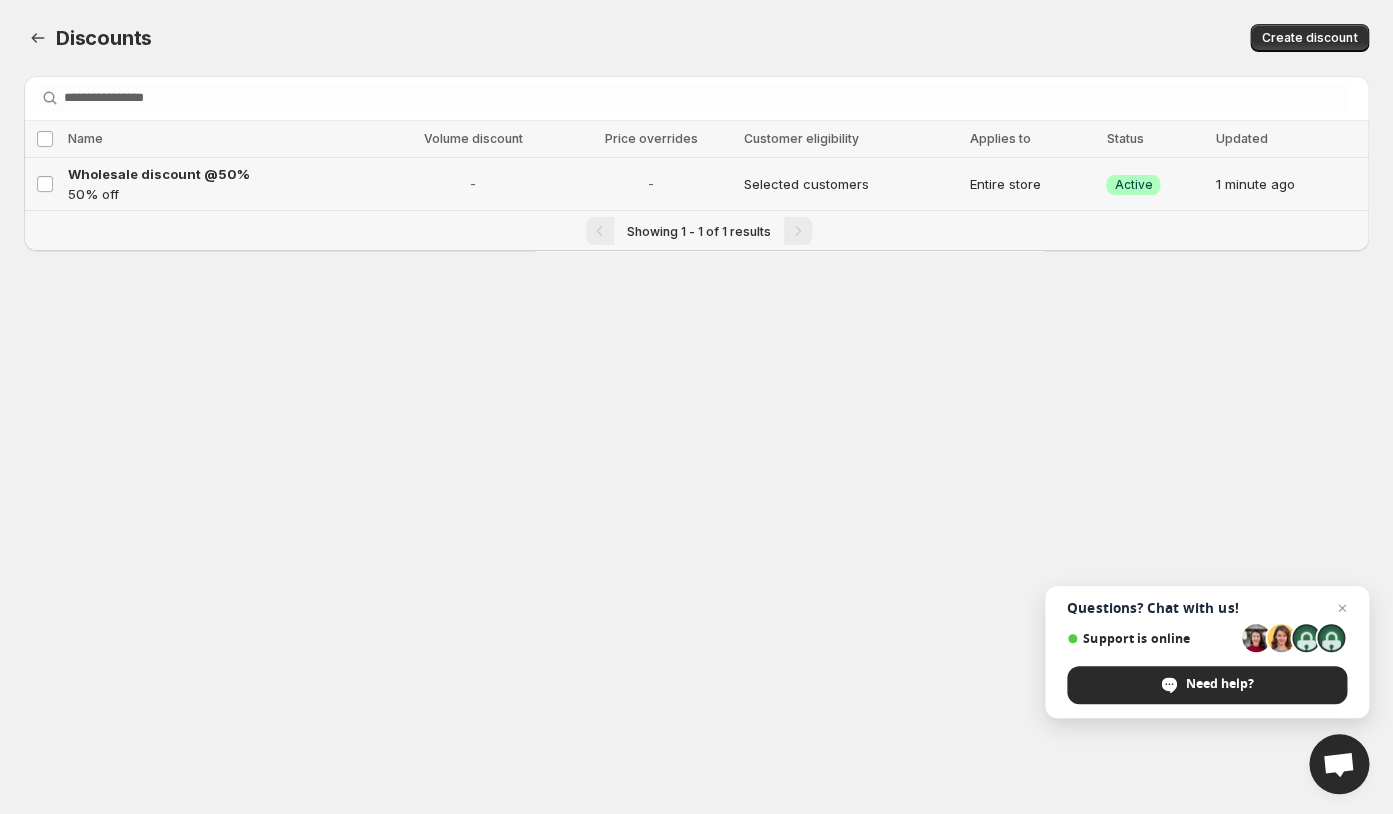 click on "-" at bounding box center (473, 184) 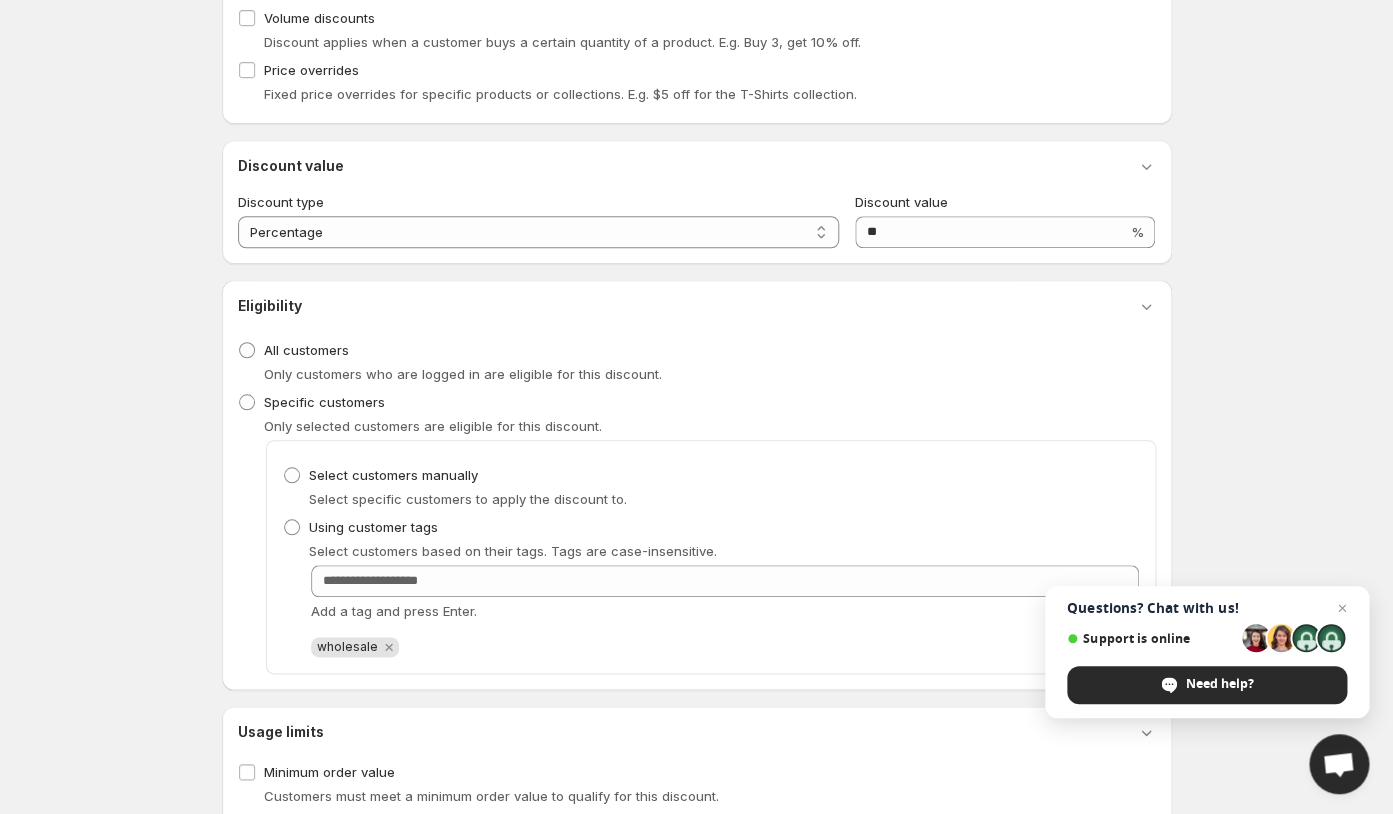 scroll, scrollTop: 479, scrollLeft: 0, axis: vertical 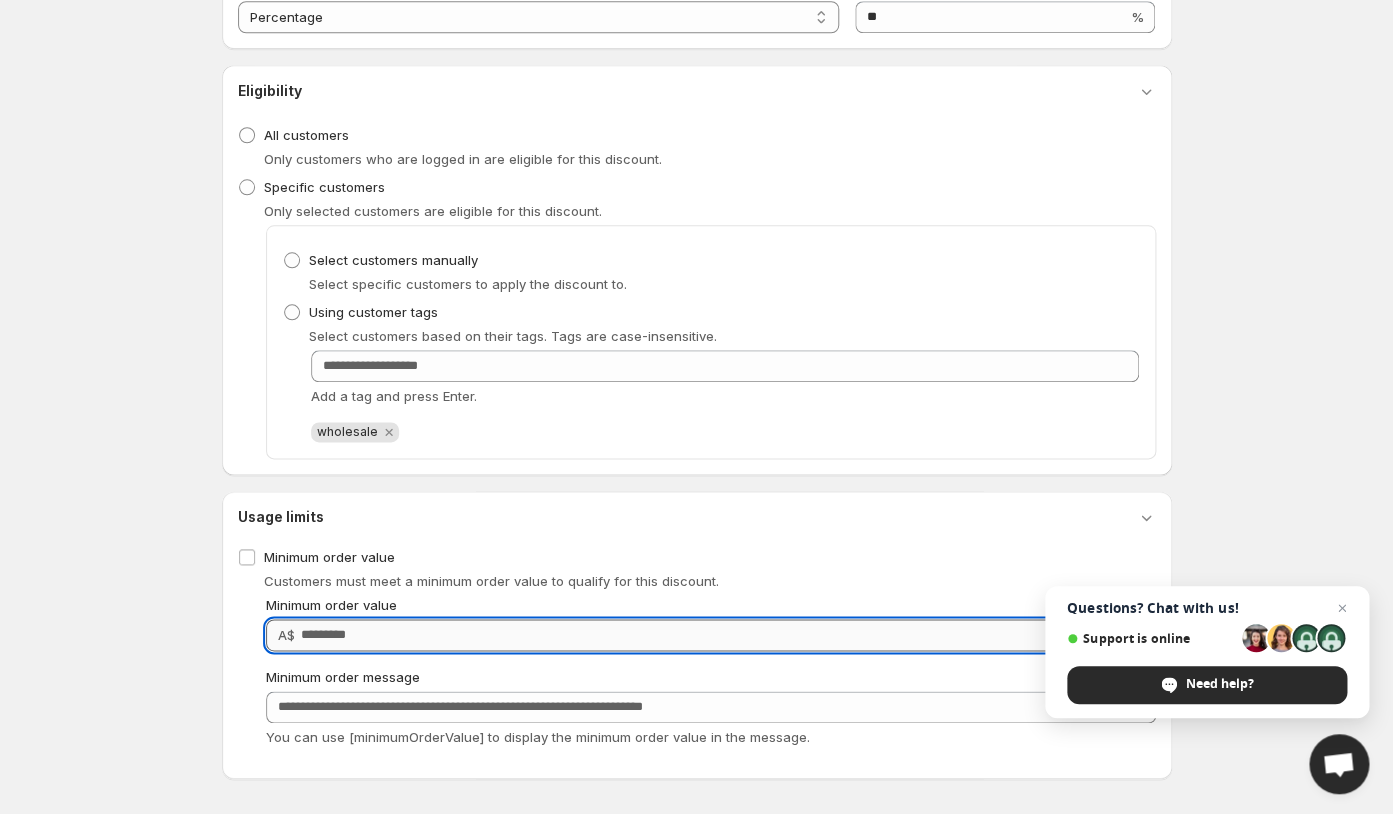 click on "Minimum order value" at bounding box center (713, 635) 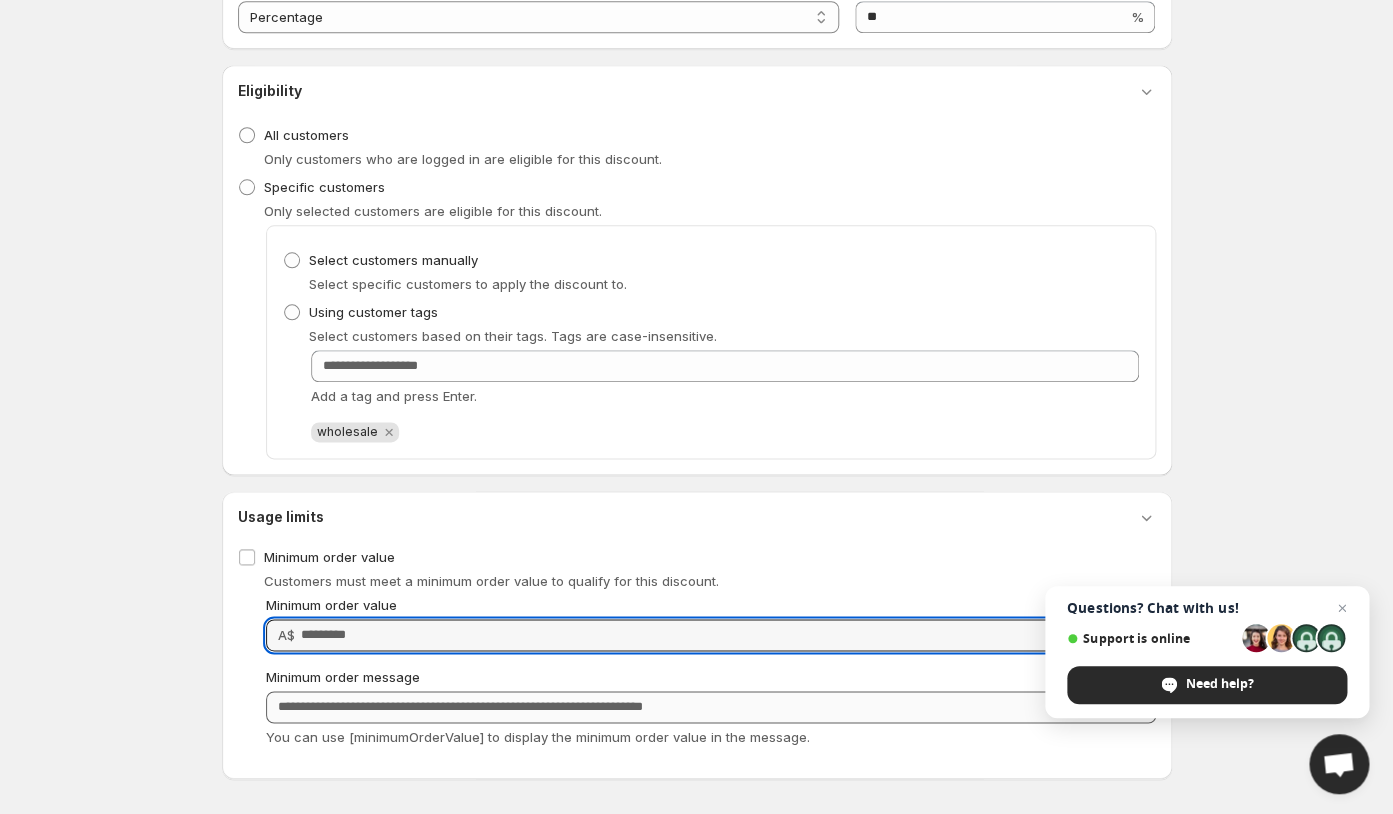 type on "***" 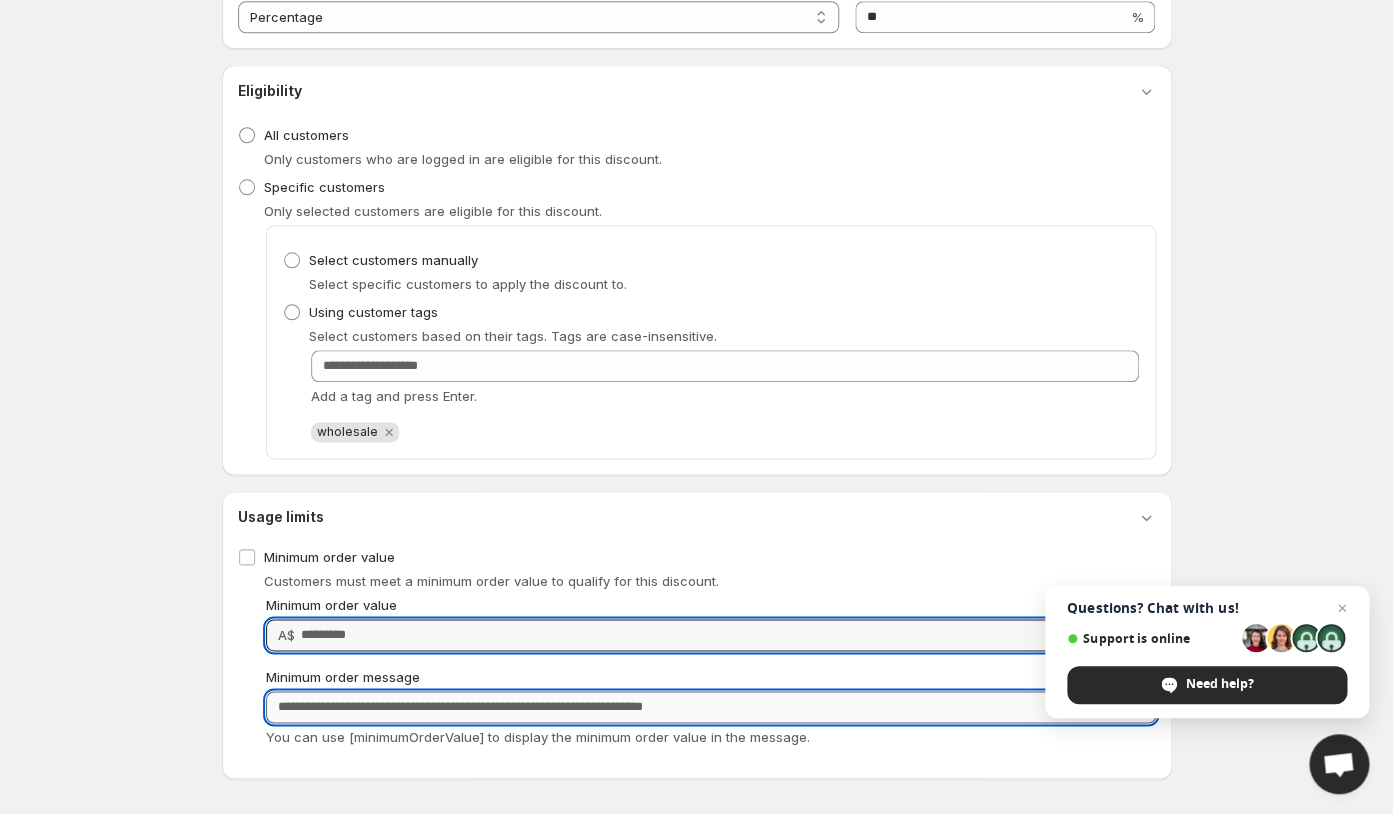 click on "Minimum order message" at bounding box center (711, 707) 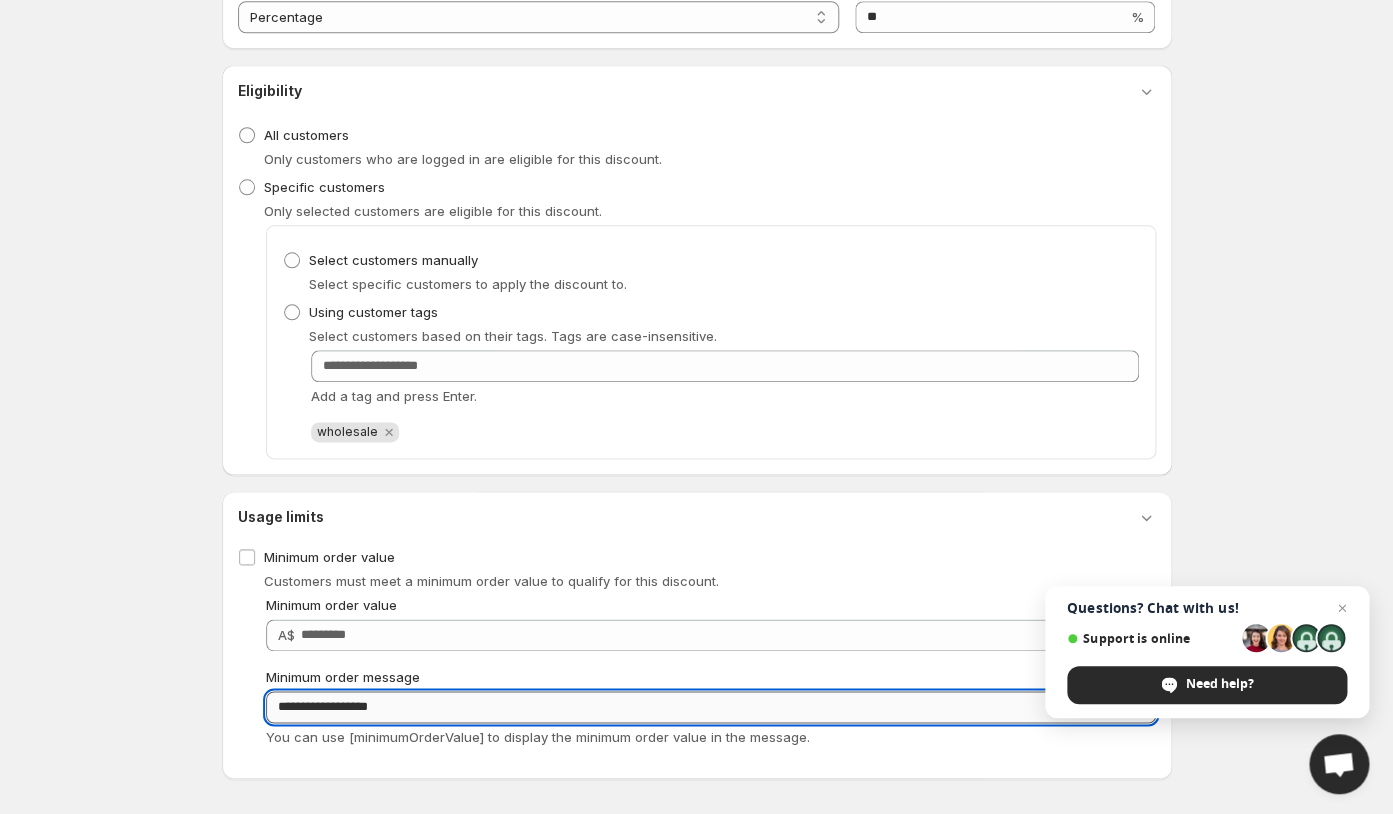 click on "**********" at bounding box center (711, 707) 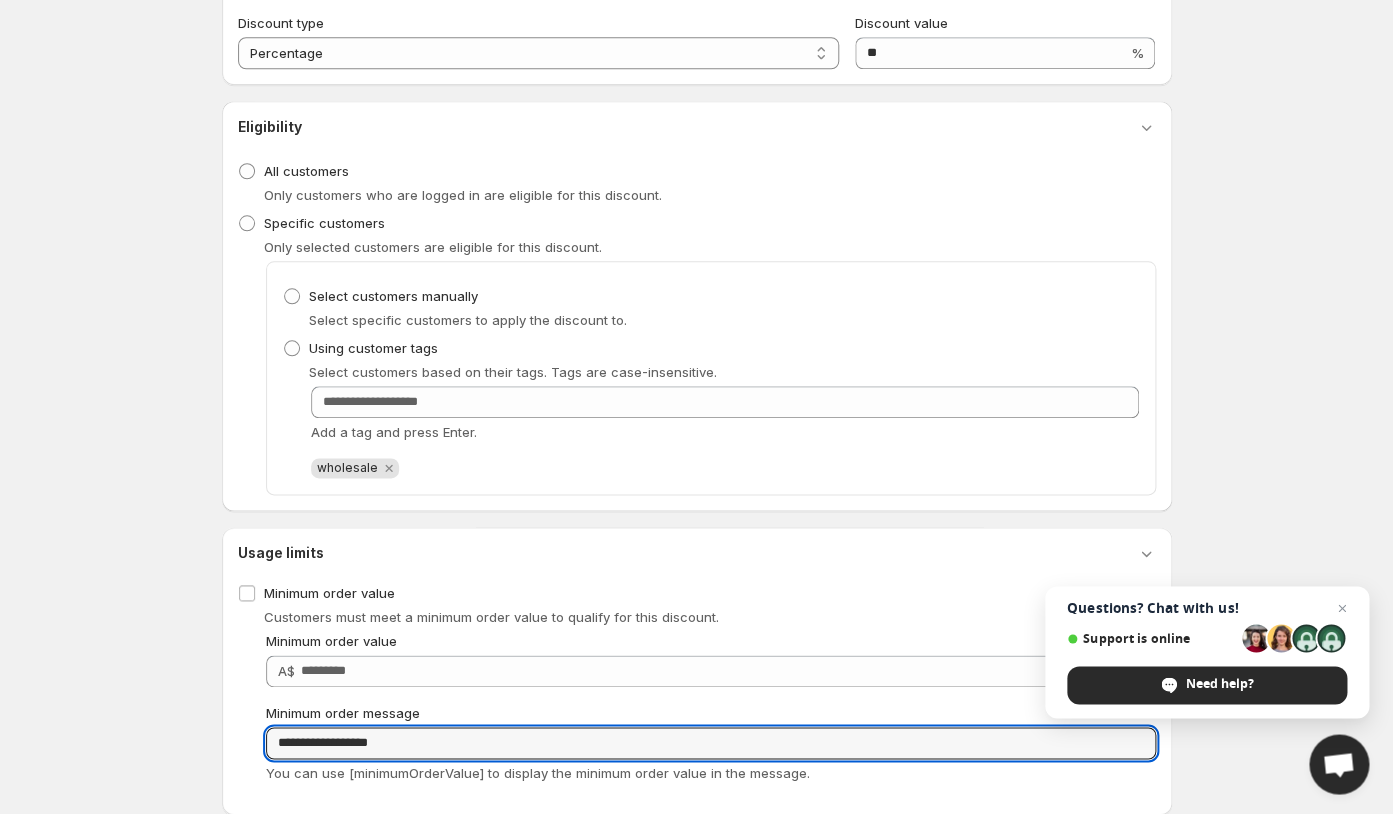 scroll, scrollTop: 631, scrollLeft: 0, axis: vertical 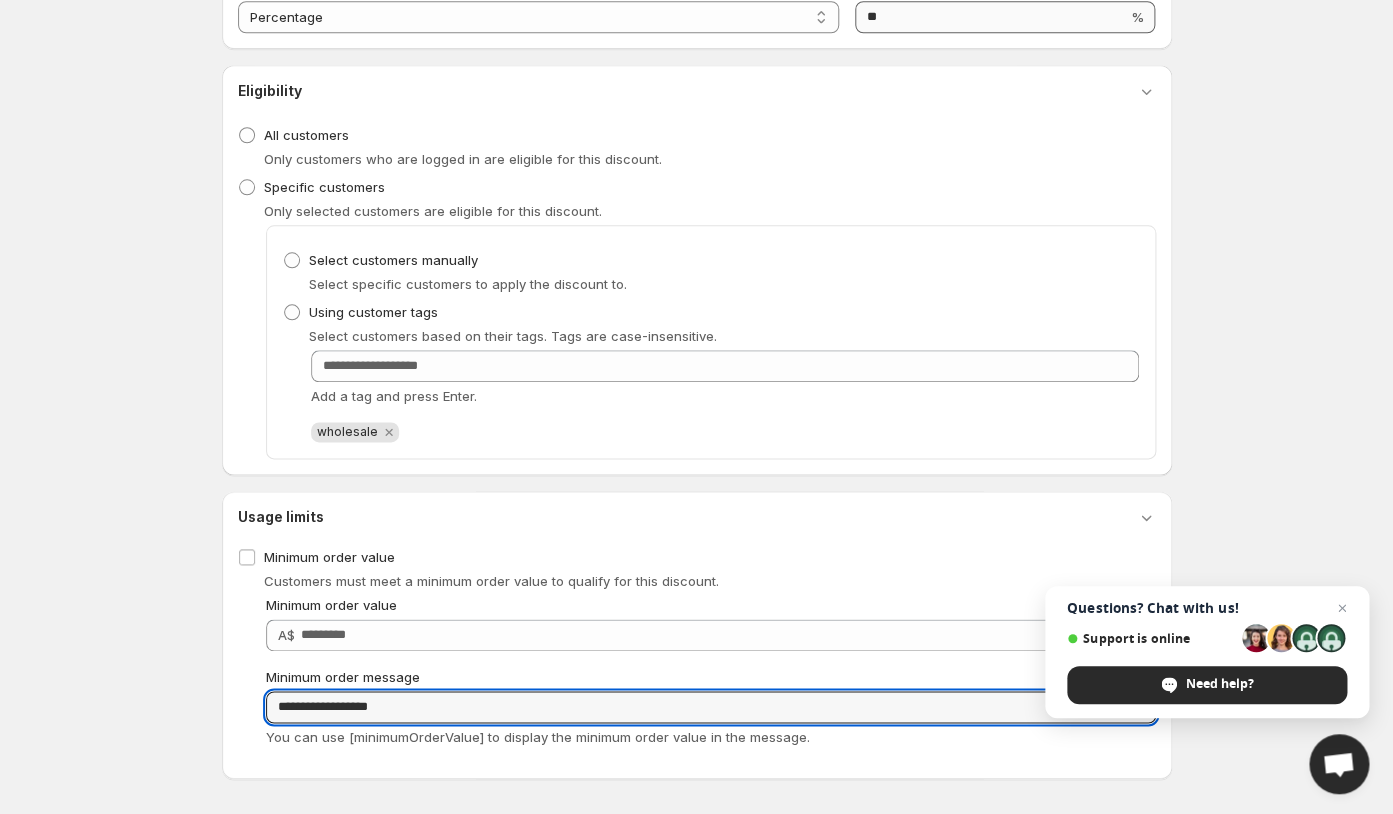 type on "**********" 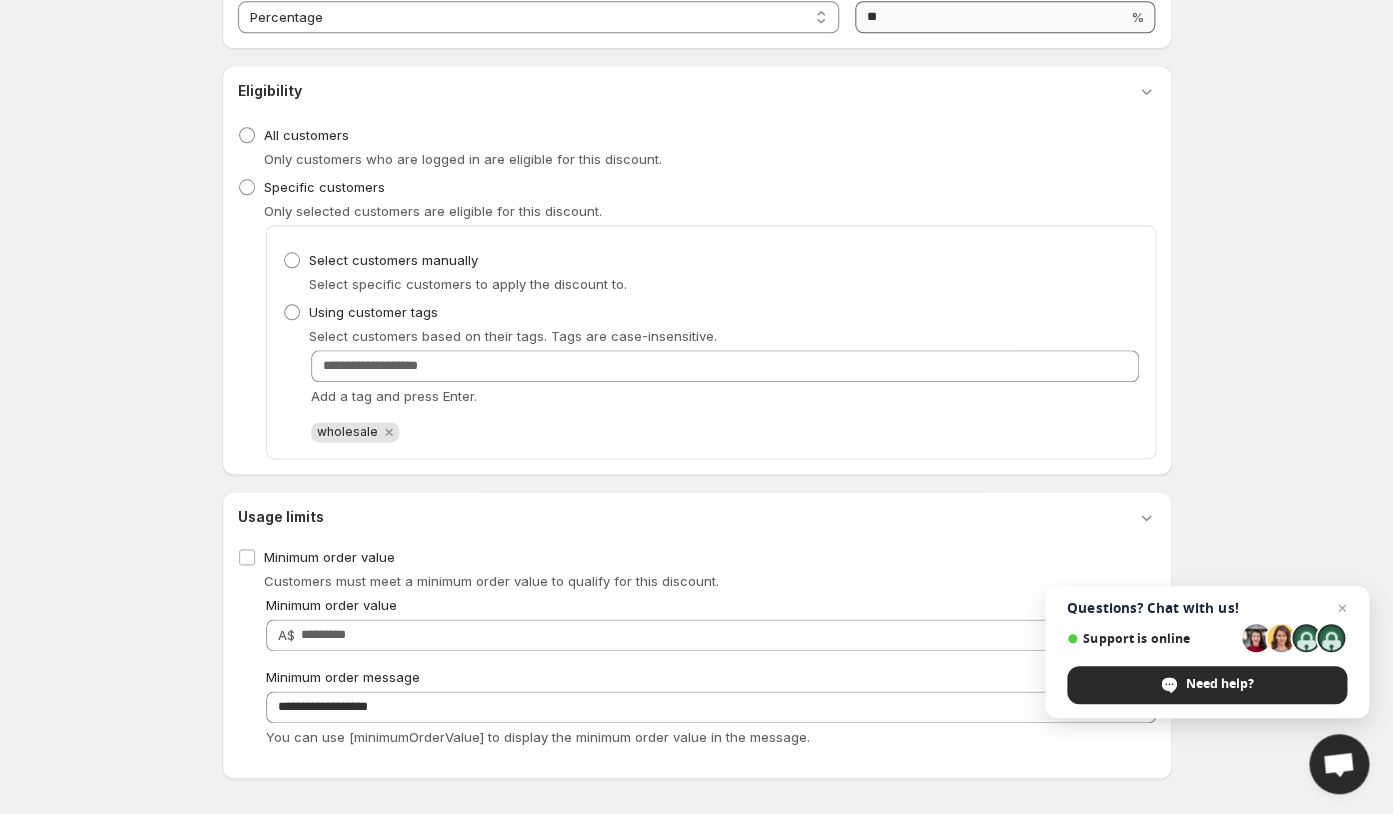 scroll, scrollTop: 0, scrollLeft: 0, axis: both 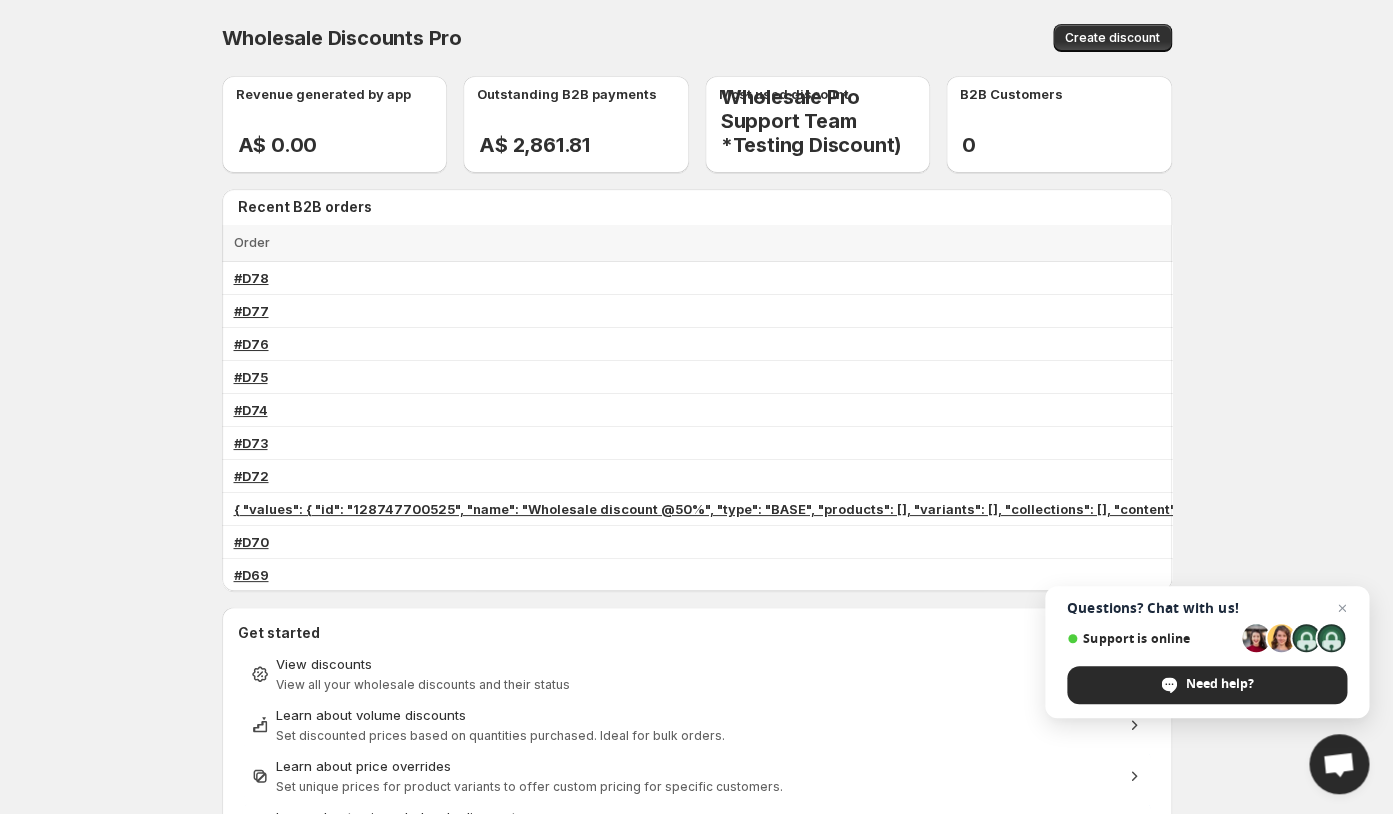click at bounding box center [1281, 638] 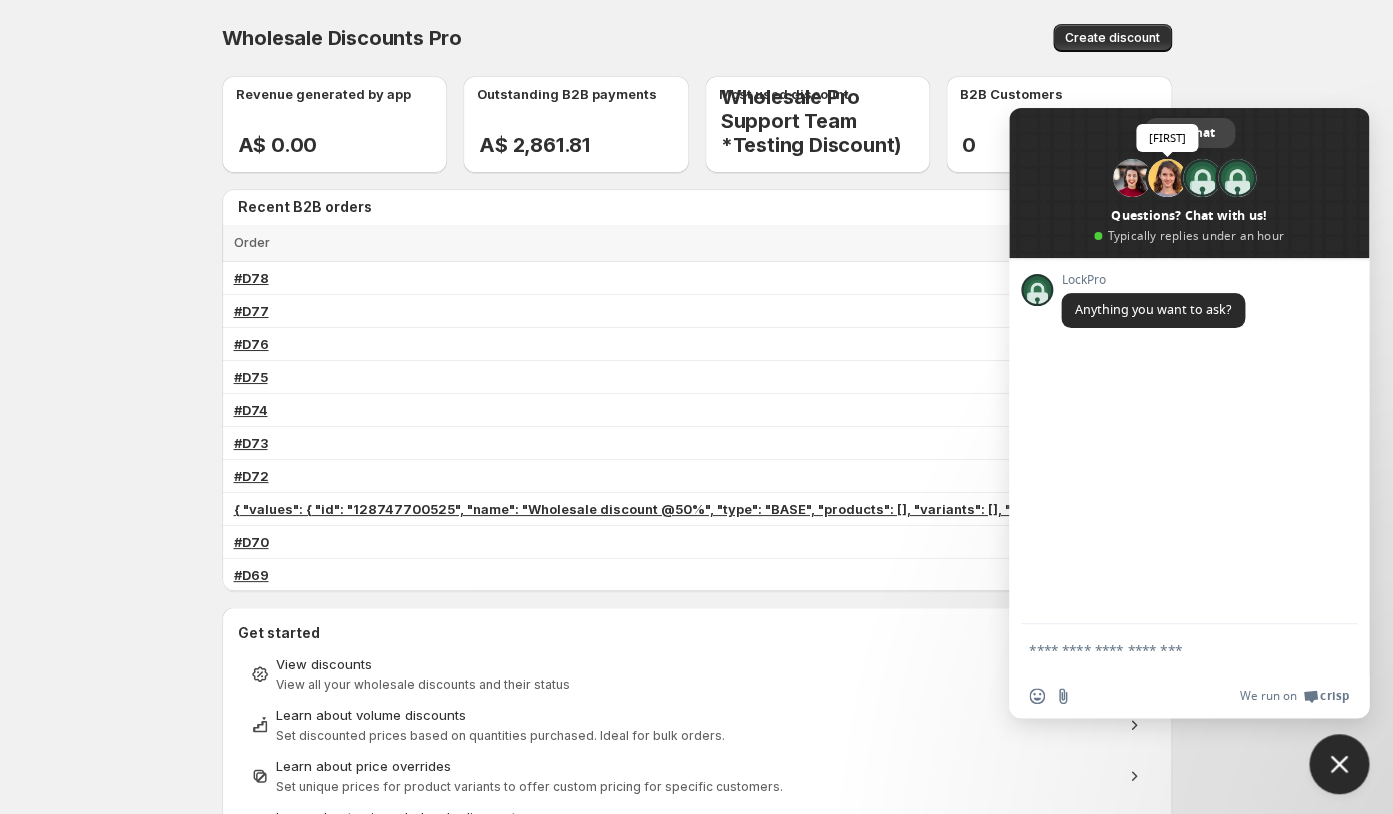 click at bounding box center [1167, 178] 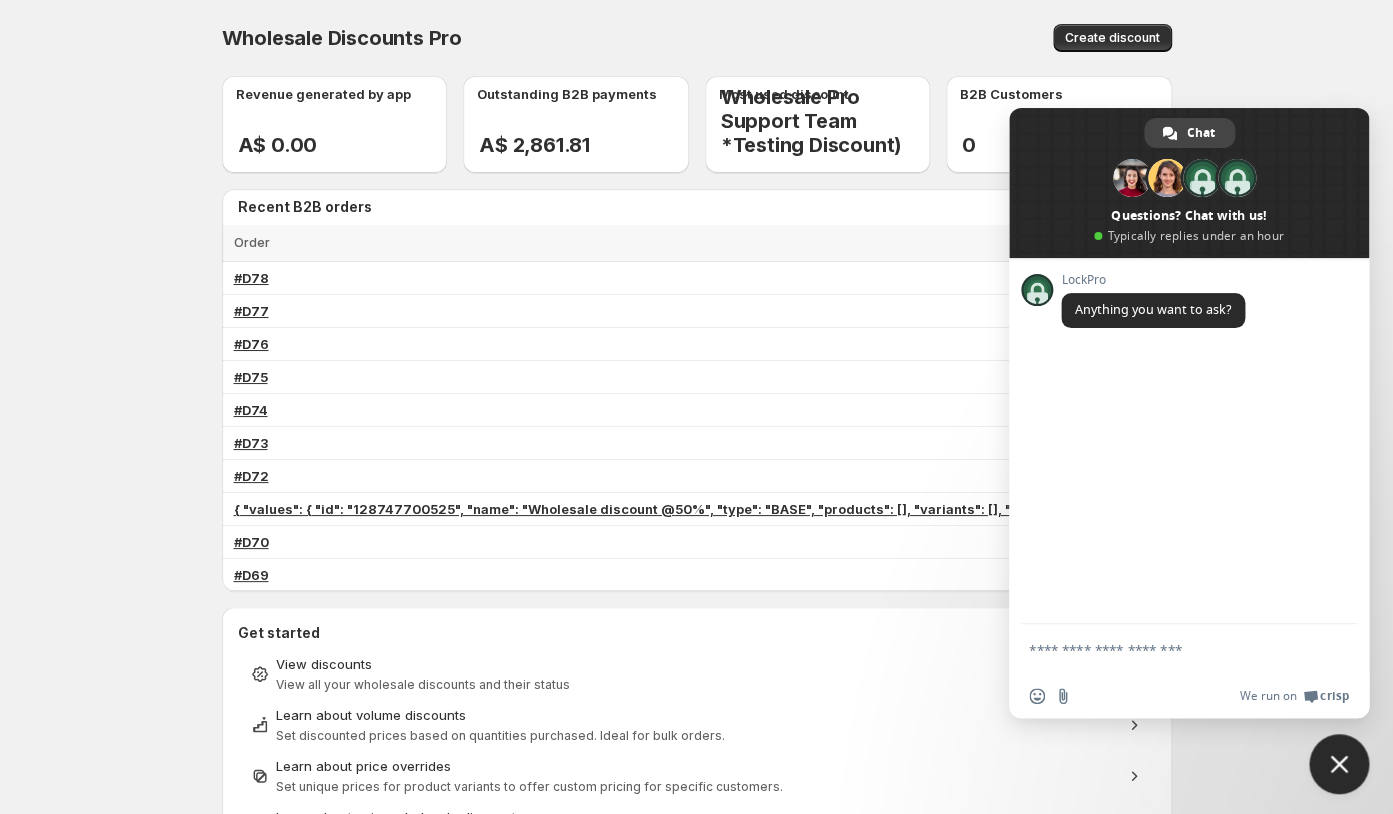click on "Home Discounts B2B Registration Forms Net Terms Account Receivables Manual orders Wholesale section Subscription plan Settings Wholesale Discounts Pro. This page is ready Wholesale Discounts Pro Create discount Revenue generated by app A$ 0.00 - % Outstanding B2B payments A$ 2,861.81 - % Most used discount Wholesale Pro Support Team *Testing Discount)   - % B2B Customers 0 - % Recent B2B orders Loading items… Loading items… Order Customer Total Date Payment Terms Discounts Select all 10 Items 0 selected Order Customer Total Date Payment Terms Discounts #D78 [NAME] A$ 109.75 11/07/2025 — Tag   #D77 [NAME] A$ 219.50 11/07/2025 — Tag   #D76 [NAME] A$ 65.85 02/07/2025 — Tag   #D75 [NAME] A$ 65.85 02/07/2025 — Tag   #D74 [NAME] A$ 65.85 02/07/2025 — Tag   #D73 [NAME] A$ 65.85 01/07/2025 — Tag   #D72 [NAME] A$ 98.78 27/06/2025 — Tag   #D71 Support Discount Pro A$ 29.43 25/06/2025 — Wholesale Pro Support Team *Testing Discount)   #D70 Support Discount Pro" at bounding box center [696, 407] 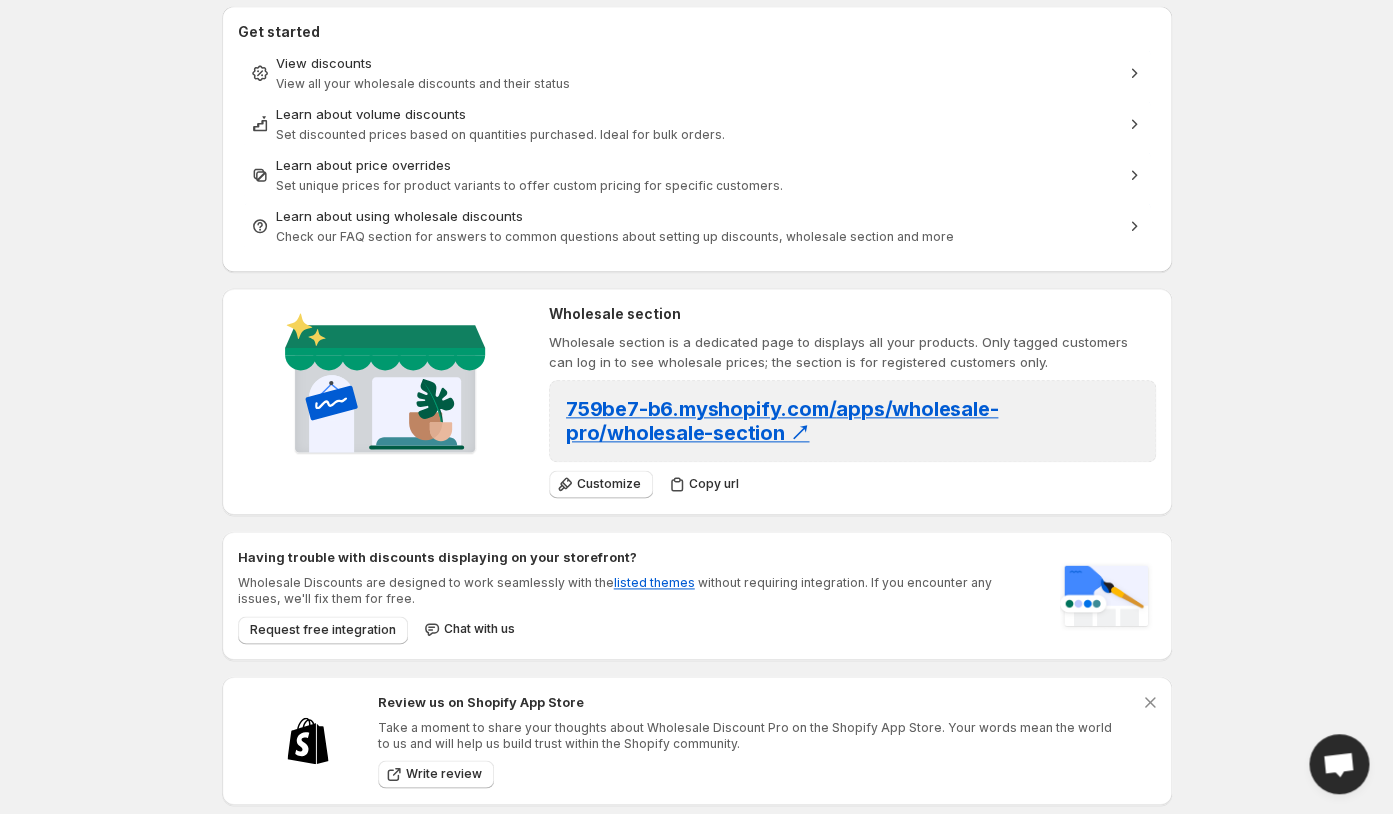 scroll, scrollTop: 630, scrollLeft: 0, axis: vertical 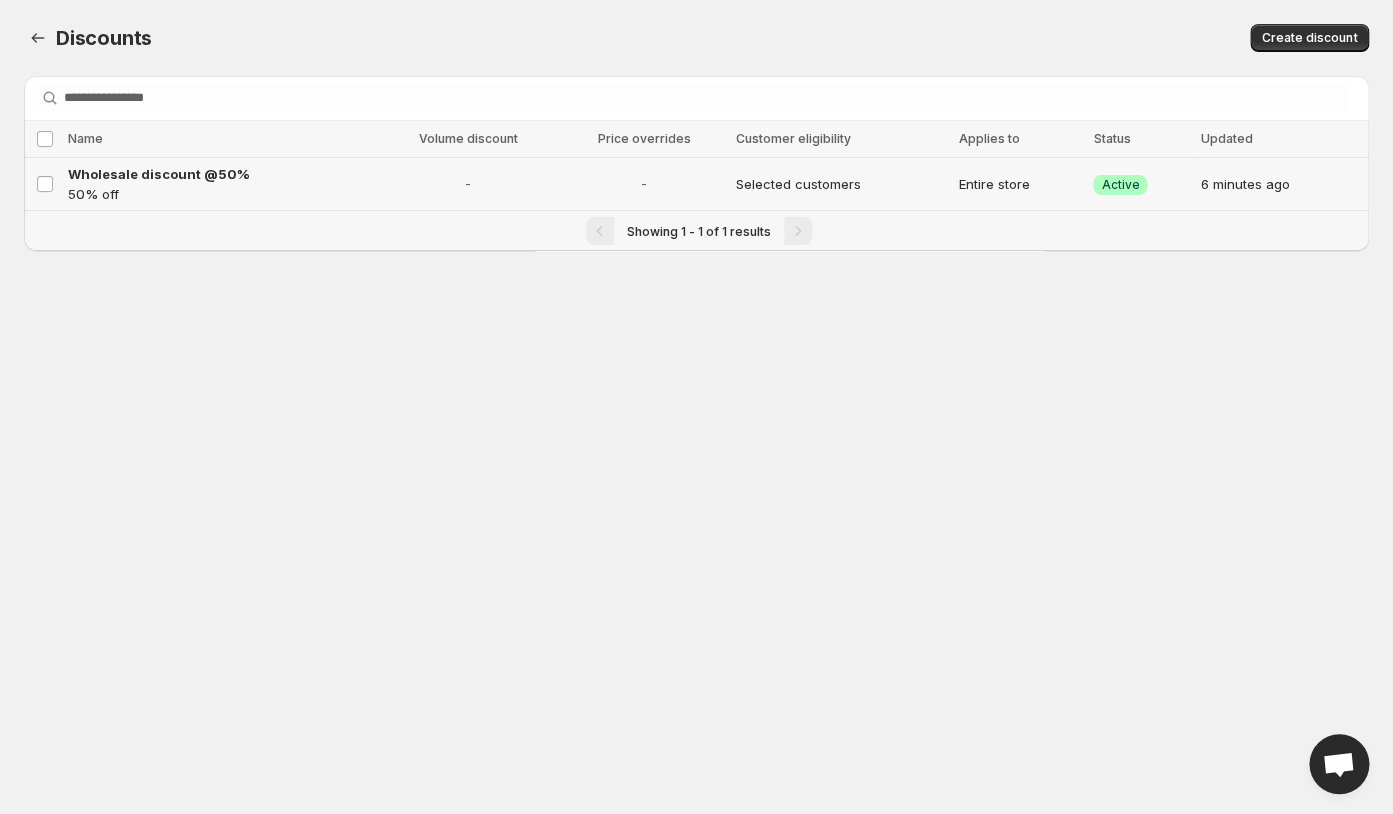 click on "Selected customers" at bounding box center [840, 184] 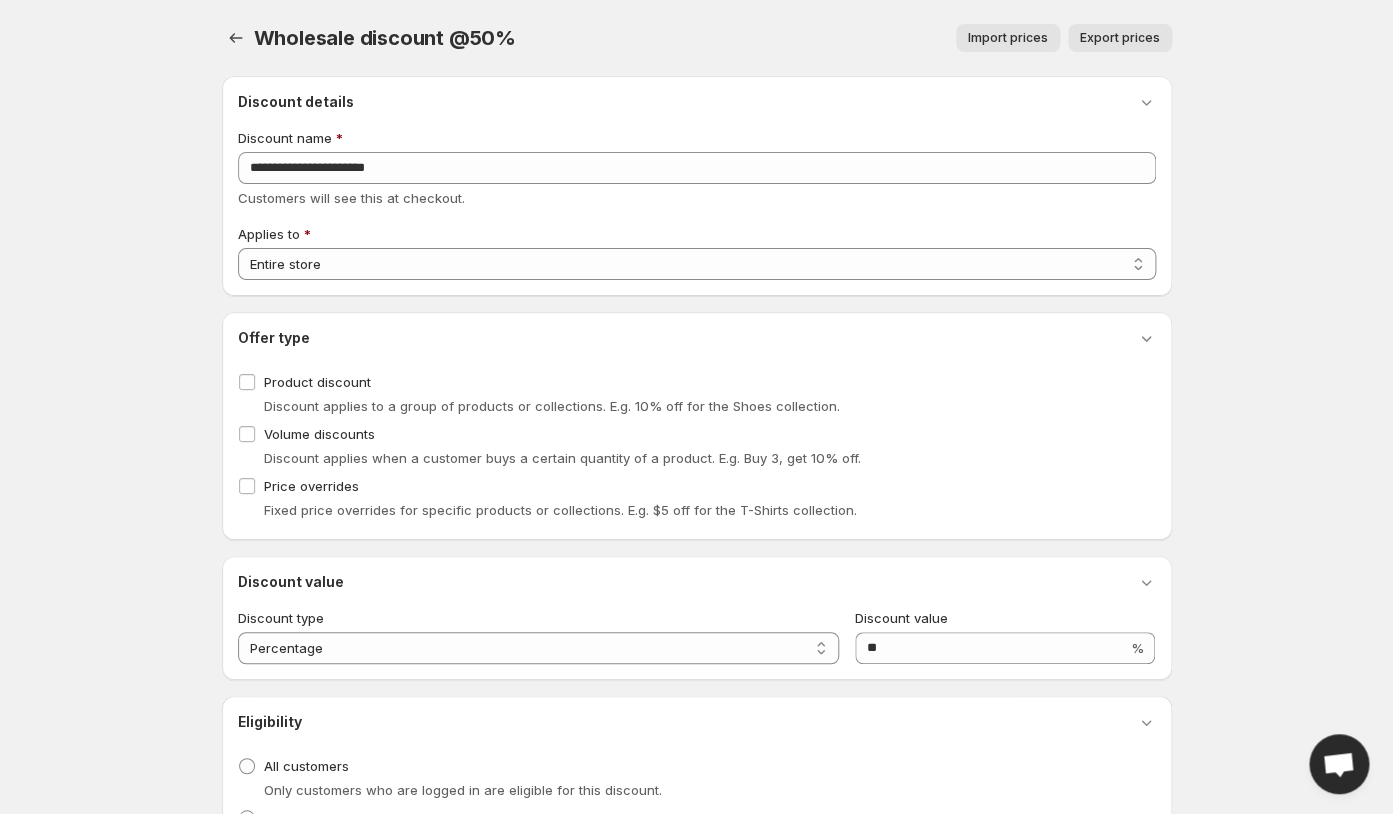 scroll, scrollTop: 631, scrollLeft: 0, axis: vertical 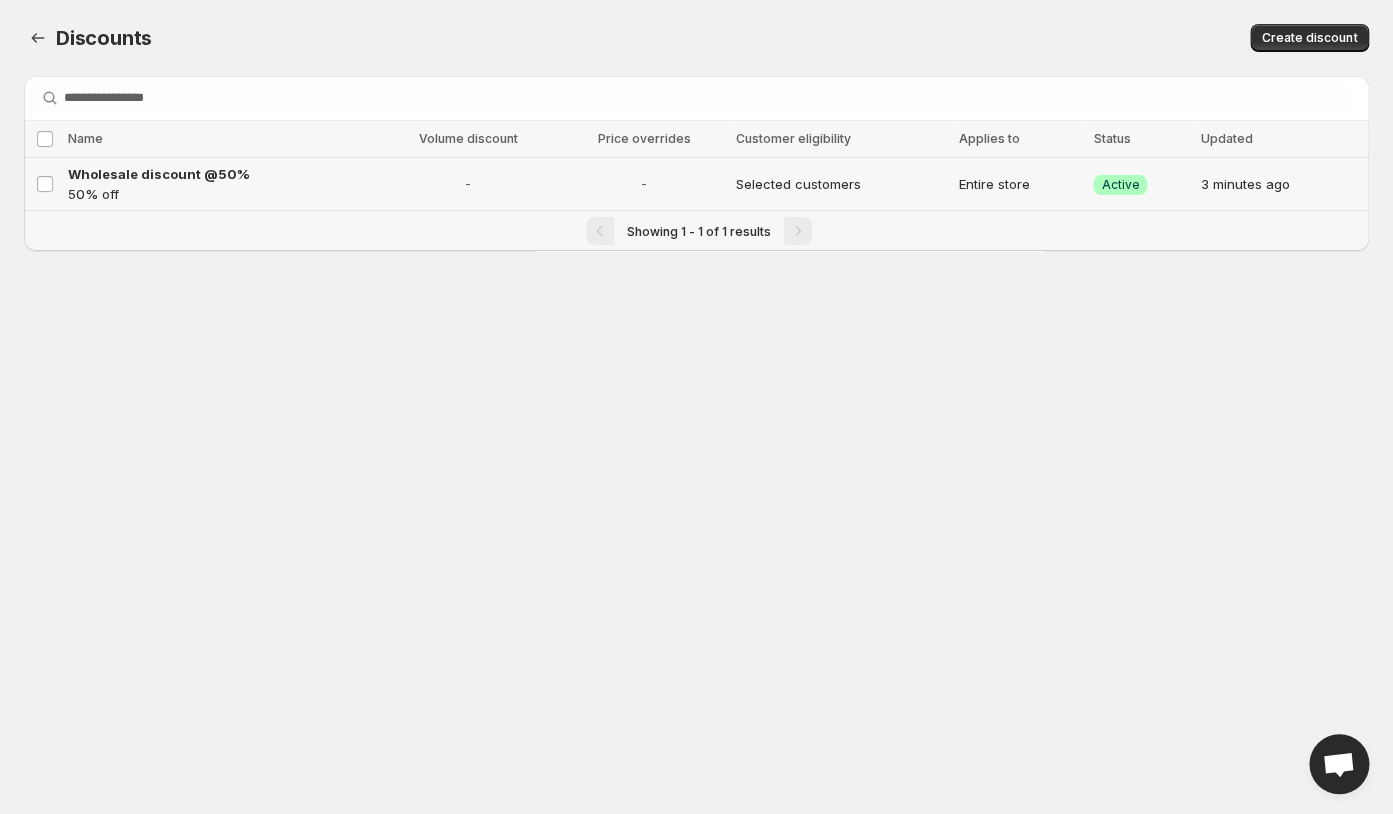 click on "-" at bounding box center (643, 184) 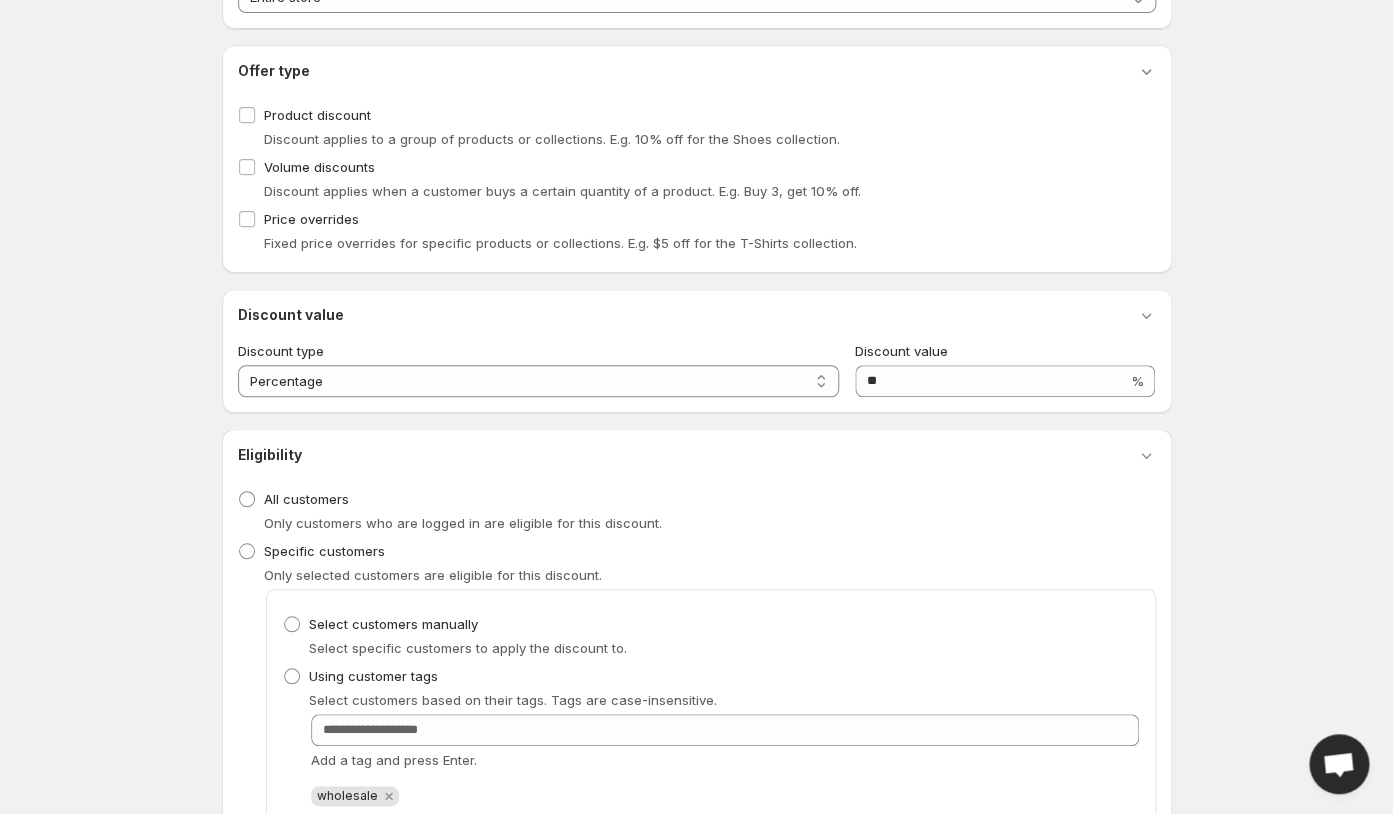 scroll, scrollTop: 631, scrollLeft: 0, axis: vertical 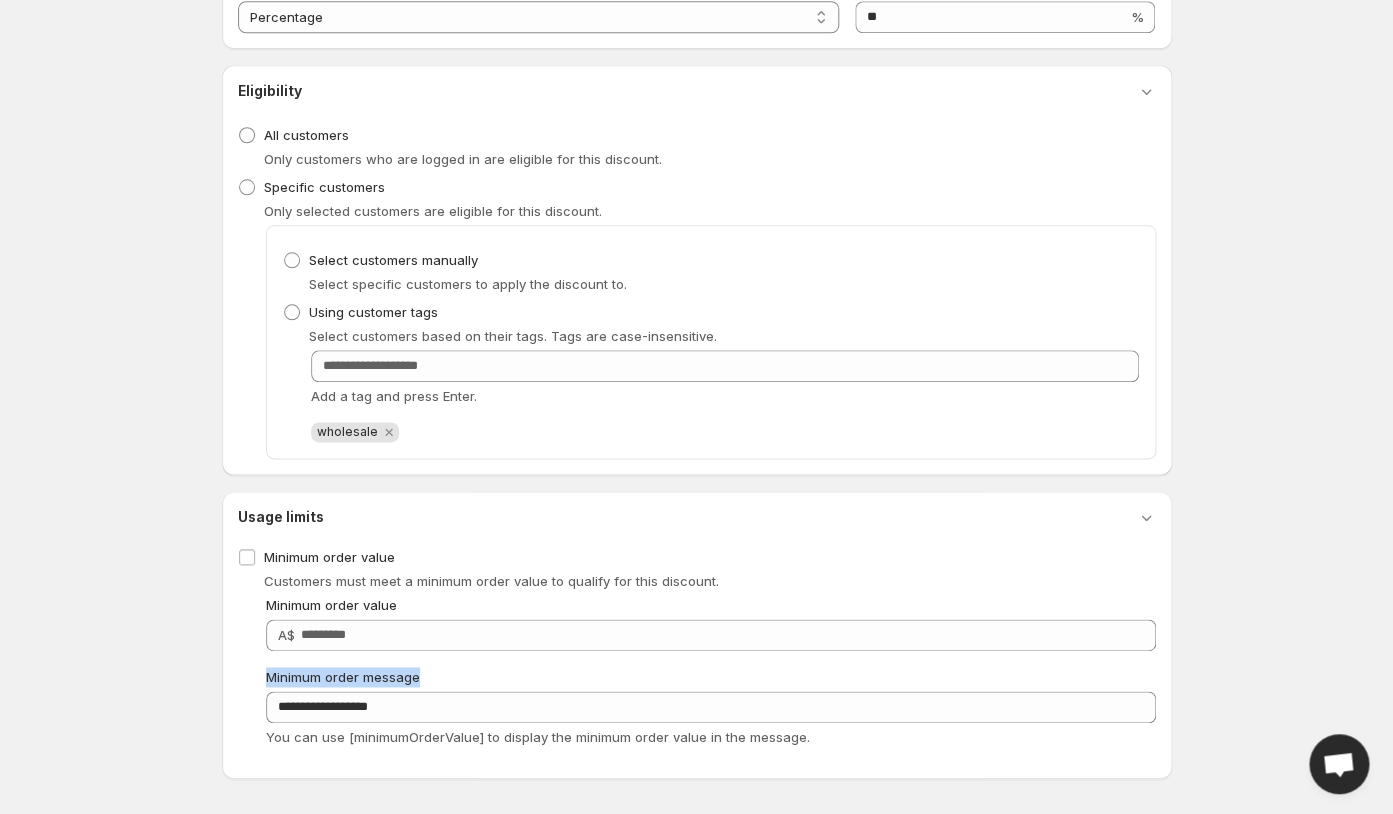 drag, startPoint x: 408, startPoint y: 676, endPoint x: 242, endPoint y: 677, distance: 166.003 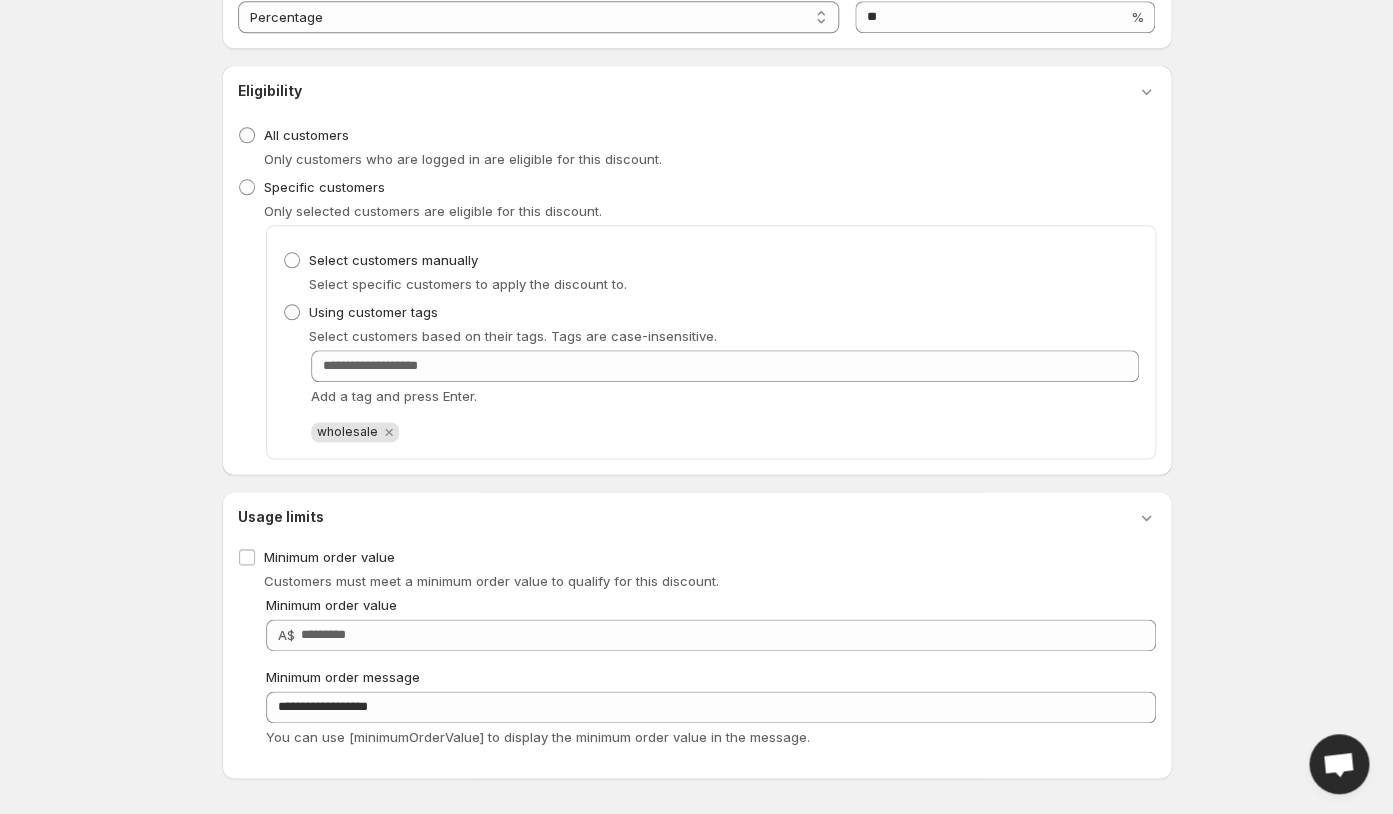click on "Minimum order message" at bounding box center [711, 677] 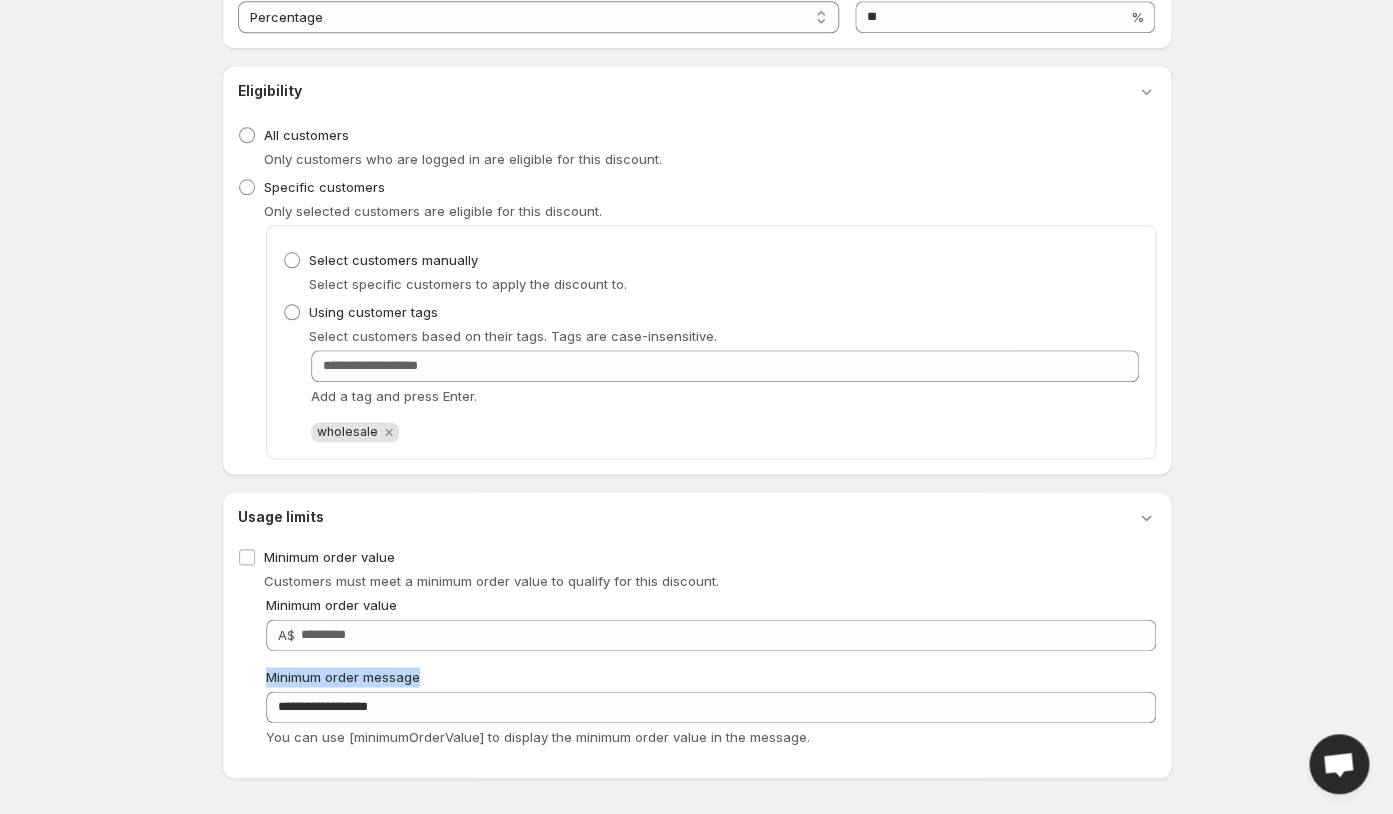 drag, startPoint x: 459, startPoint y: 677, endPoint x: 259, endPoint y: 665, distance: 200.35968 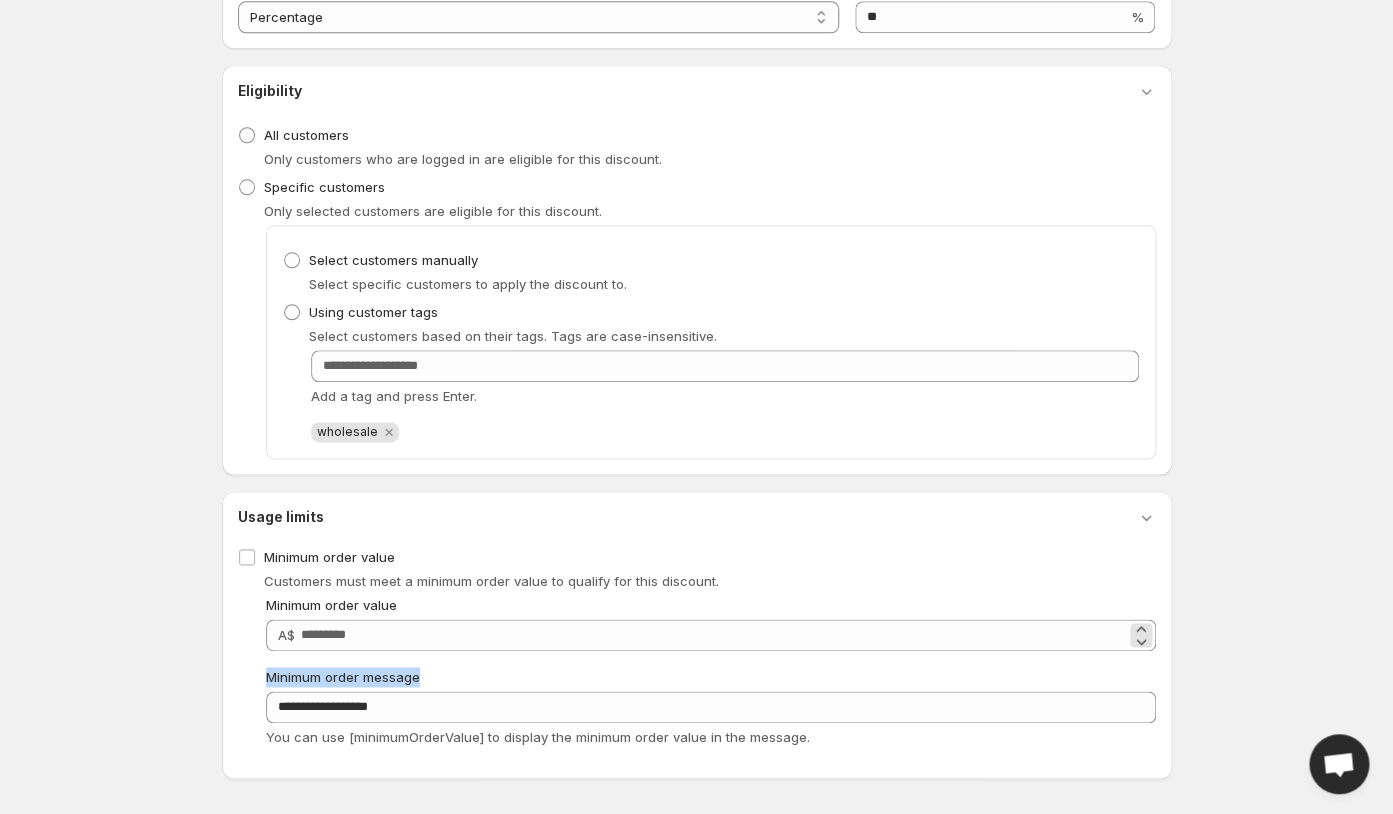 copy on "Minimum order message" 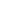scroll, scrollTop: 0, scrollLeft: 0, axis: both 